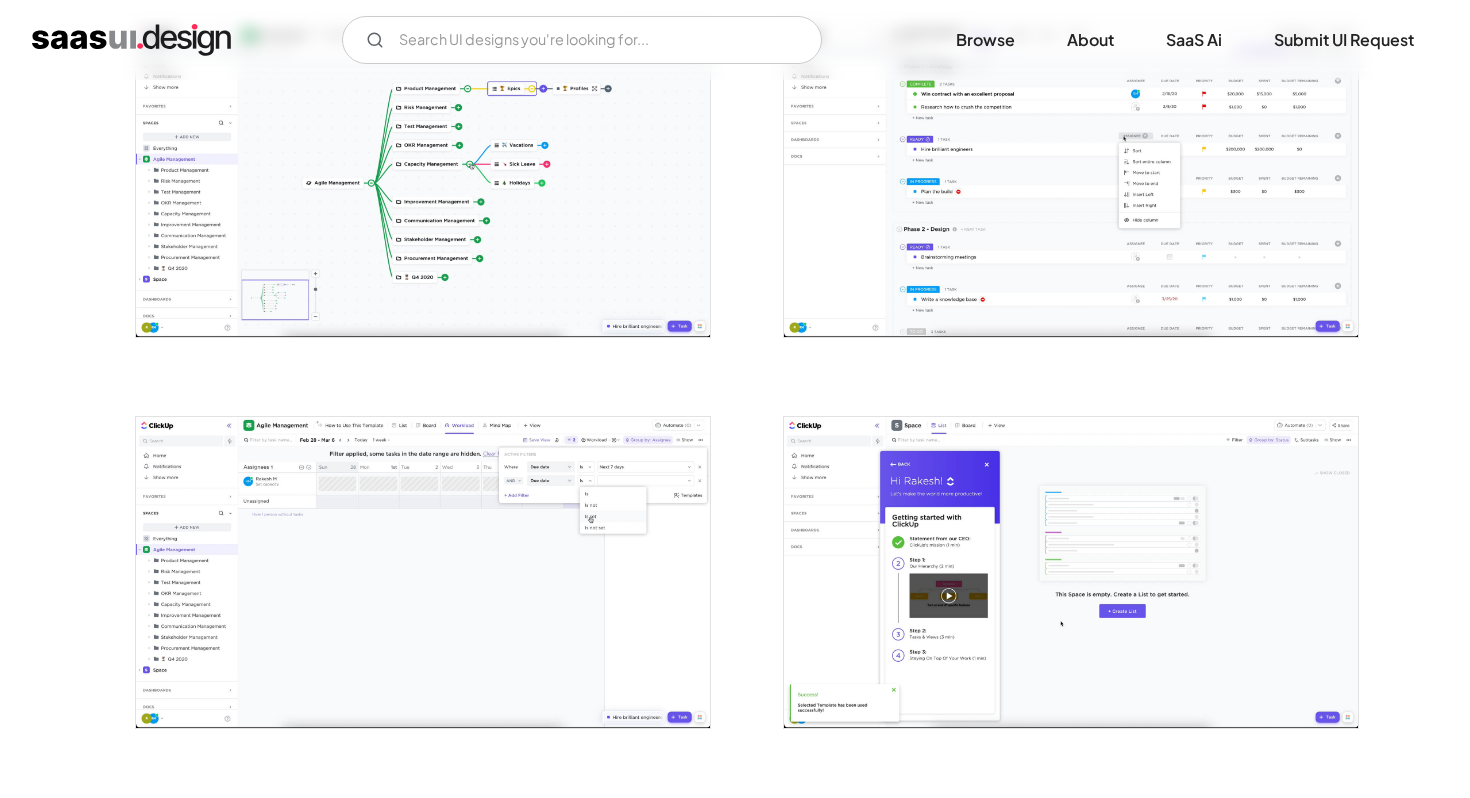 scroll, scrollTop: 2806, scrollLeft: 0, axis: vertical 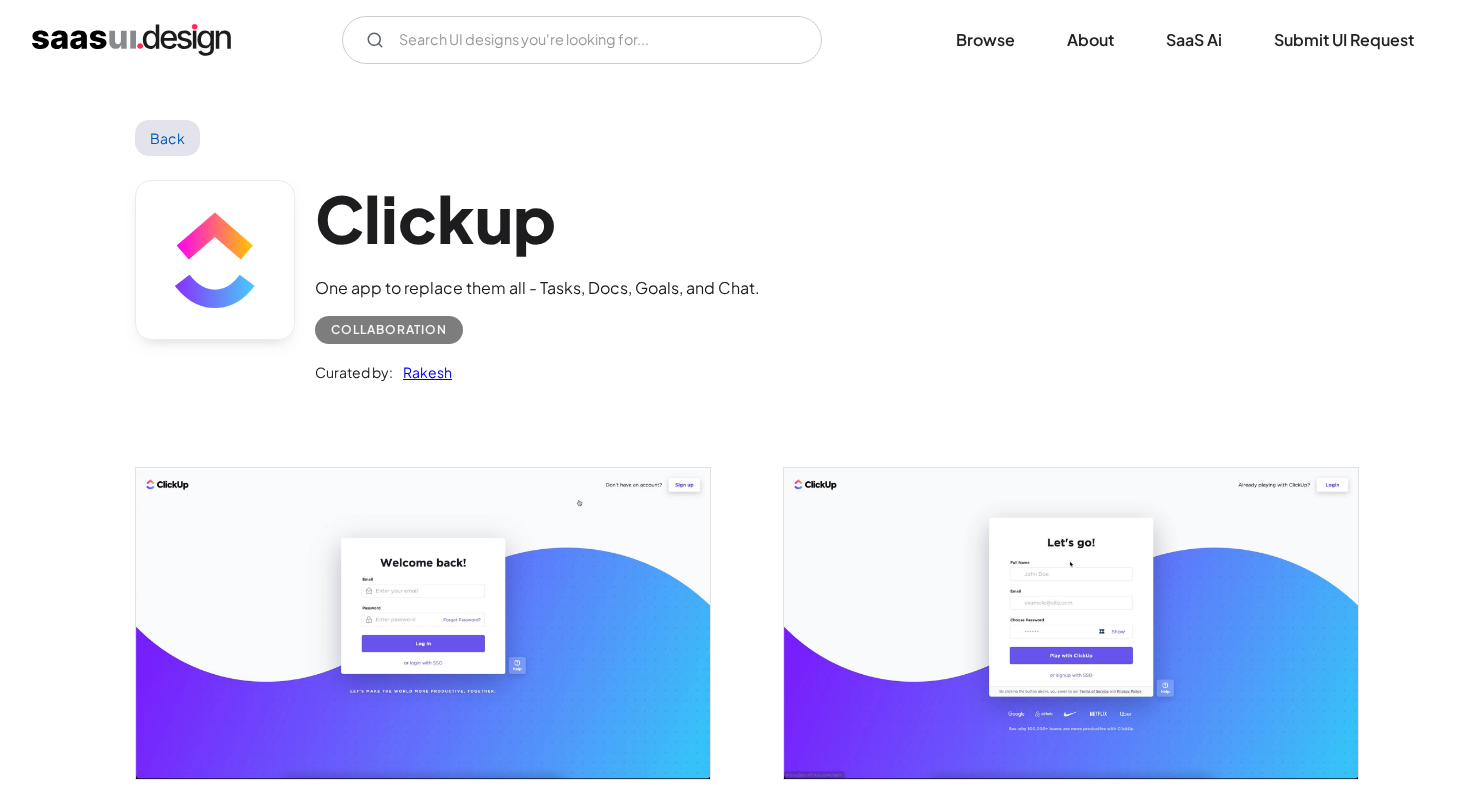 click at bounding box center (131, 40) 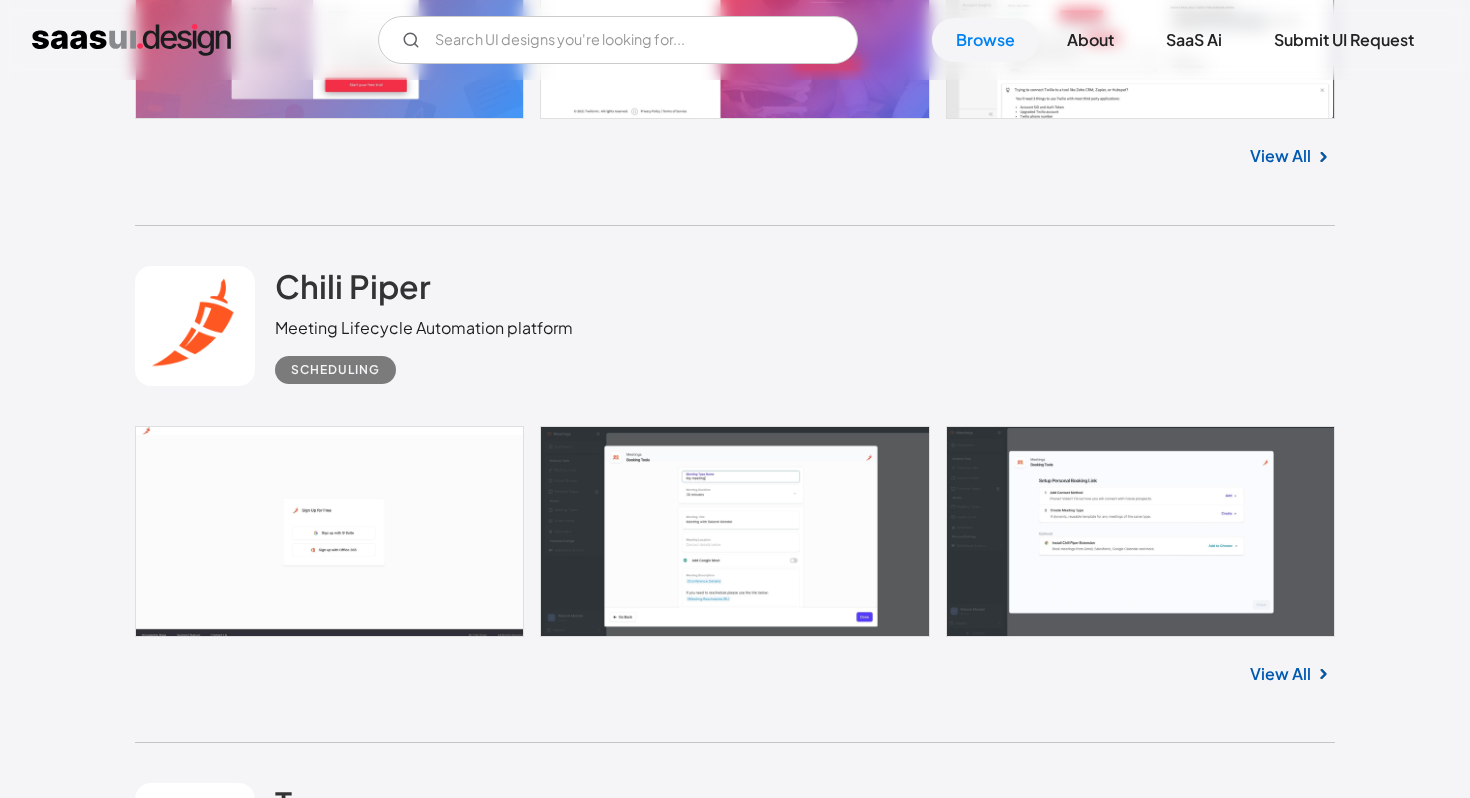 scroll, scrollTop: 0, scrollLeft: 0, axis: both 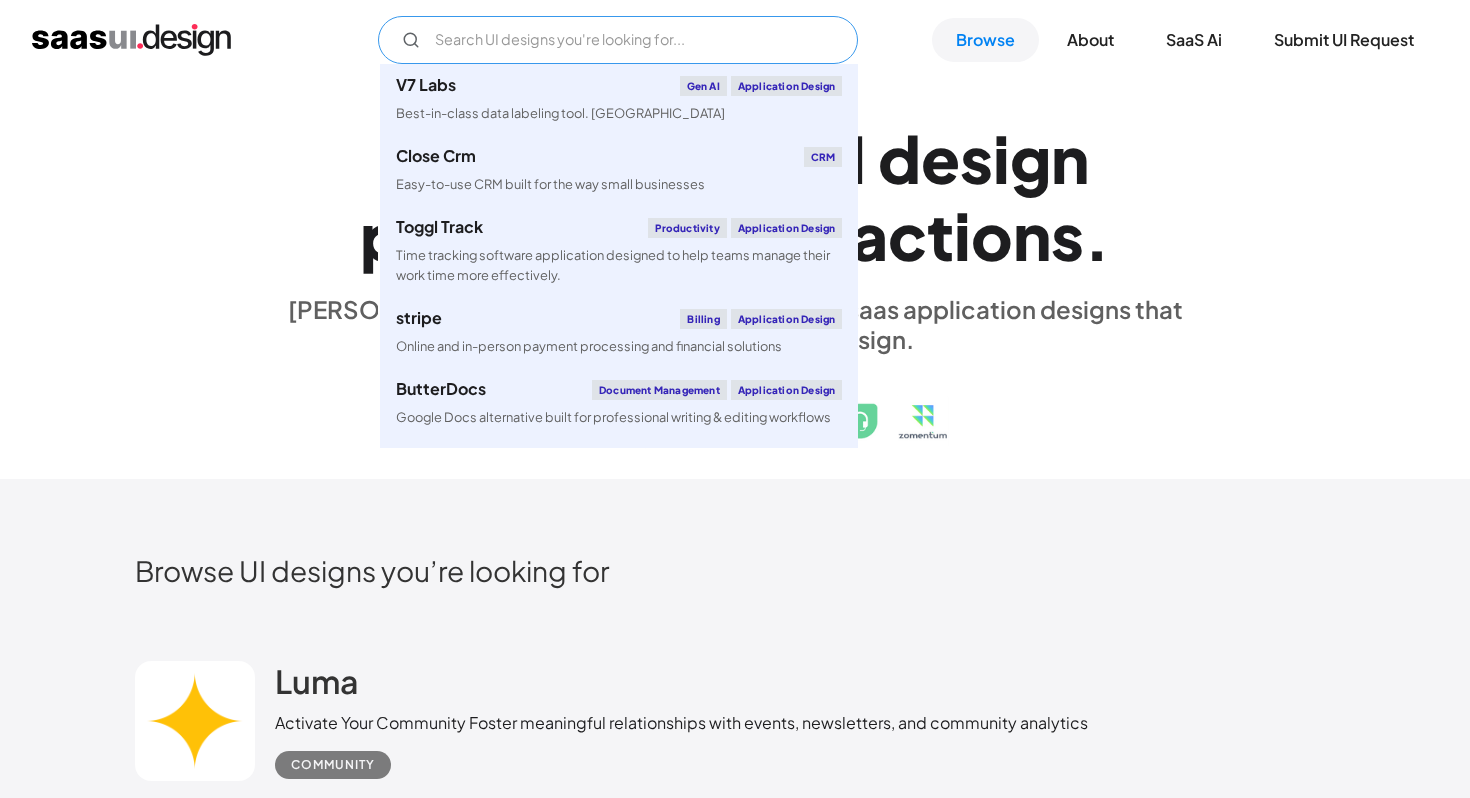 click at bounding box center (618, 40) 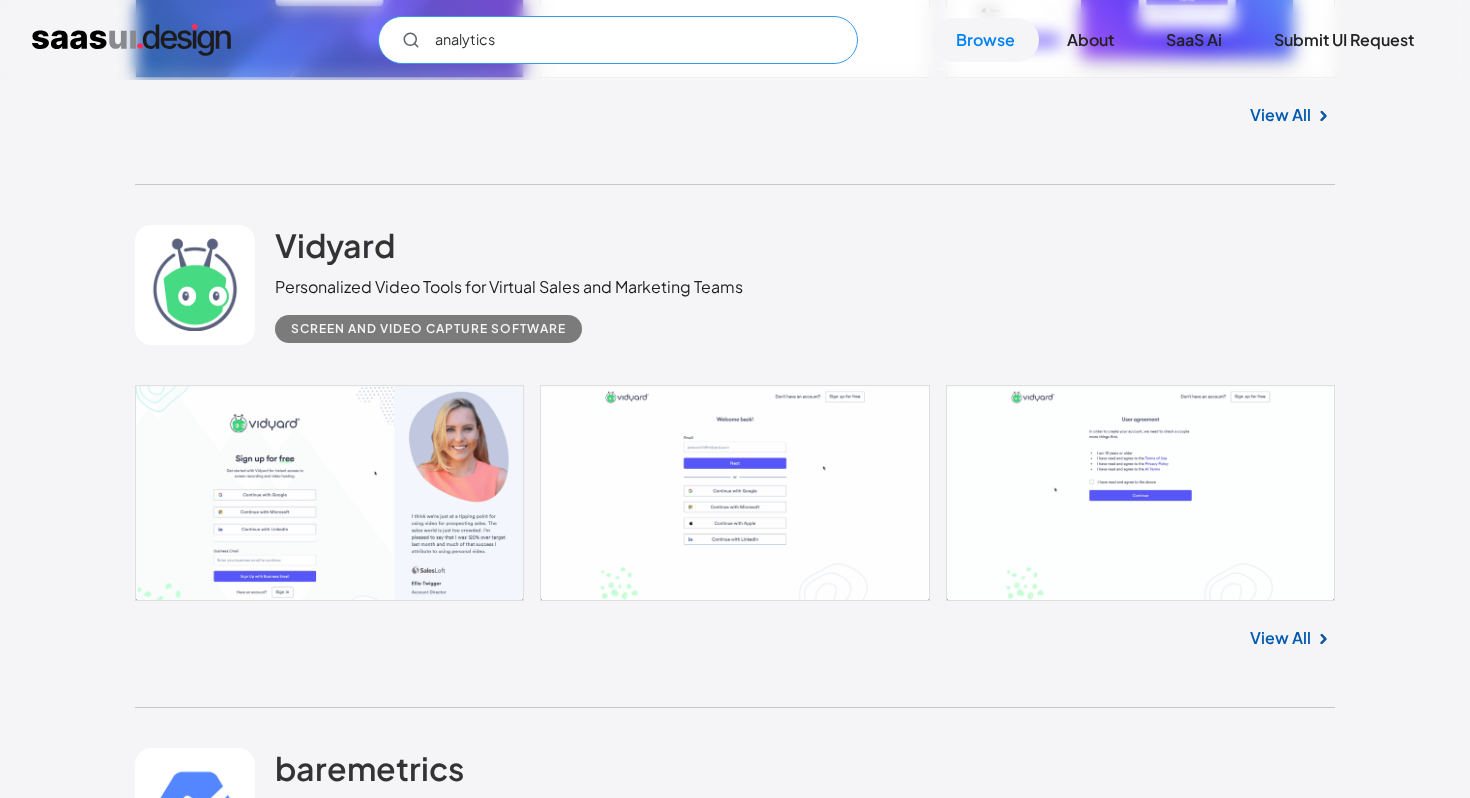 scroll, scrollTop: 5237, scrollLeft: 0, axis: vertical 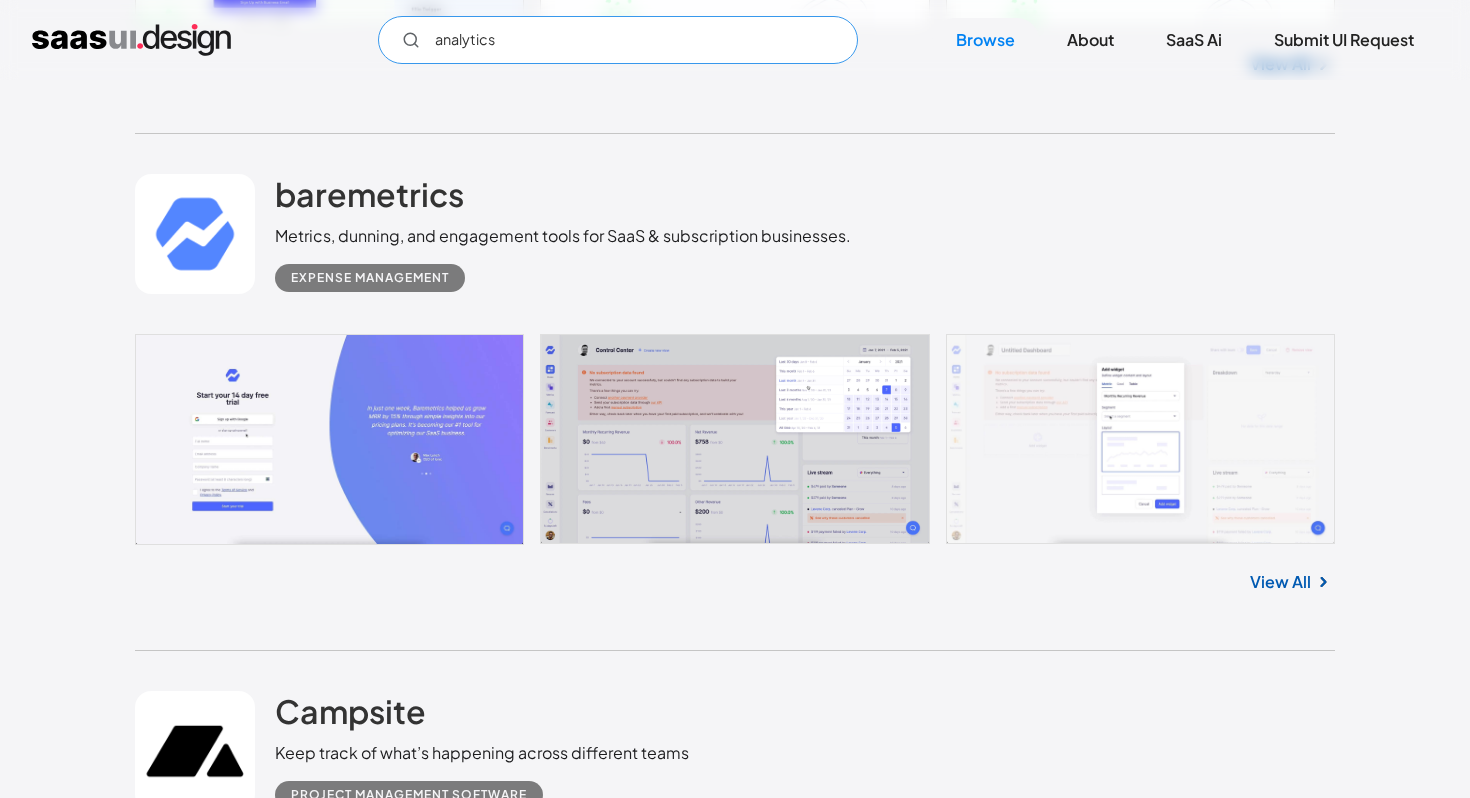 type on "analytics" 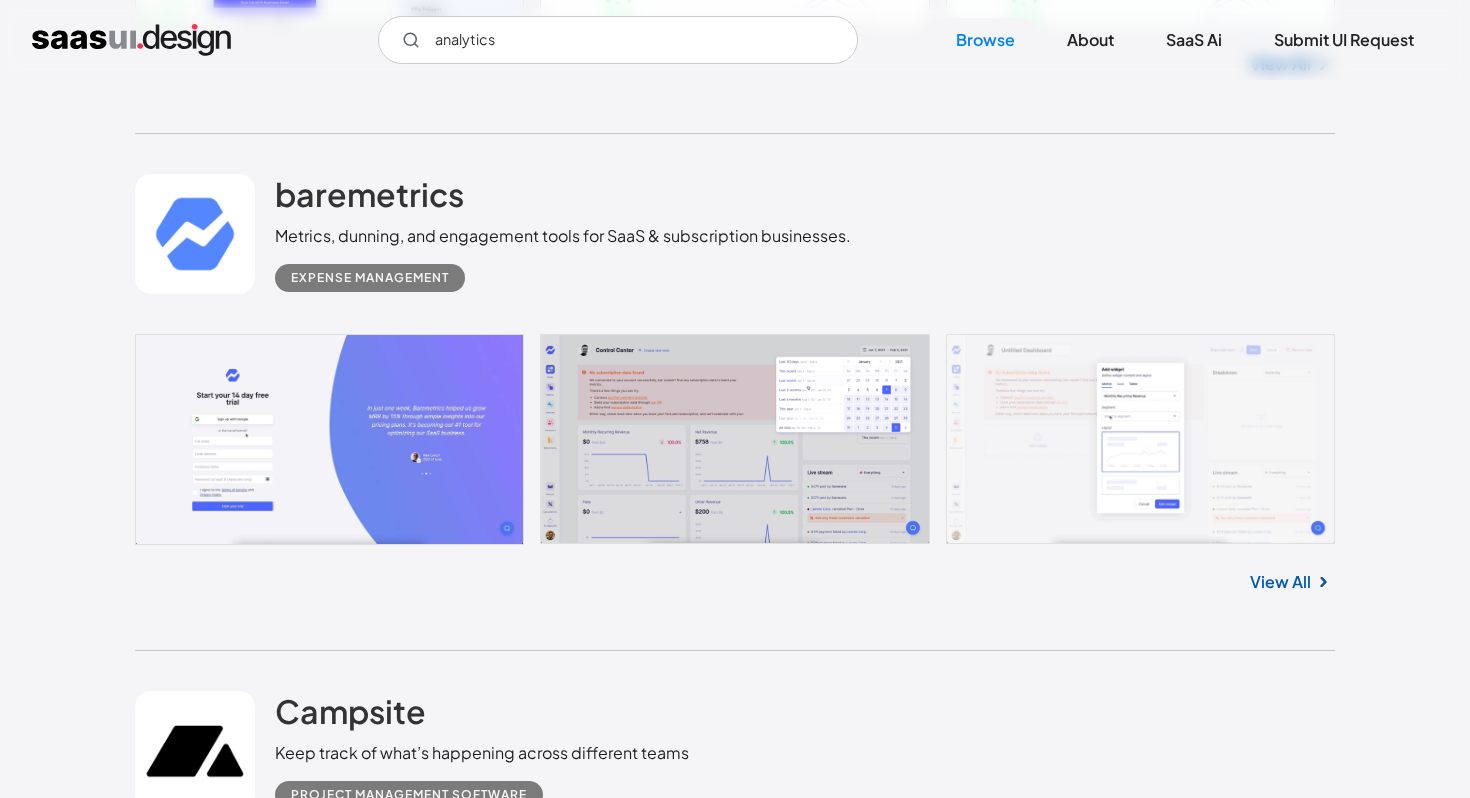 click at bounding box center [735, 439] 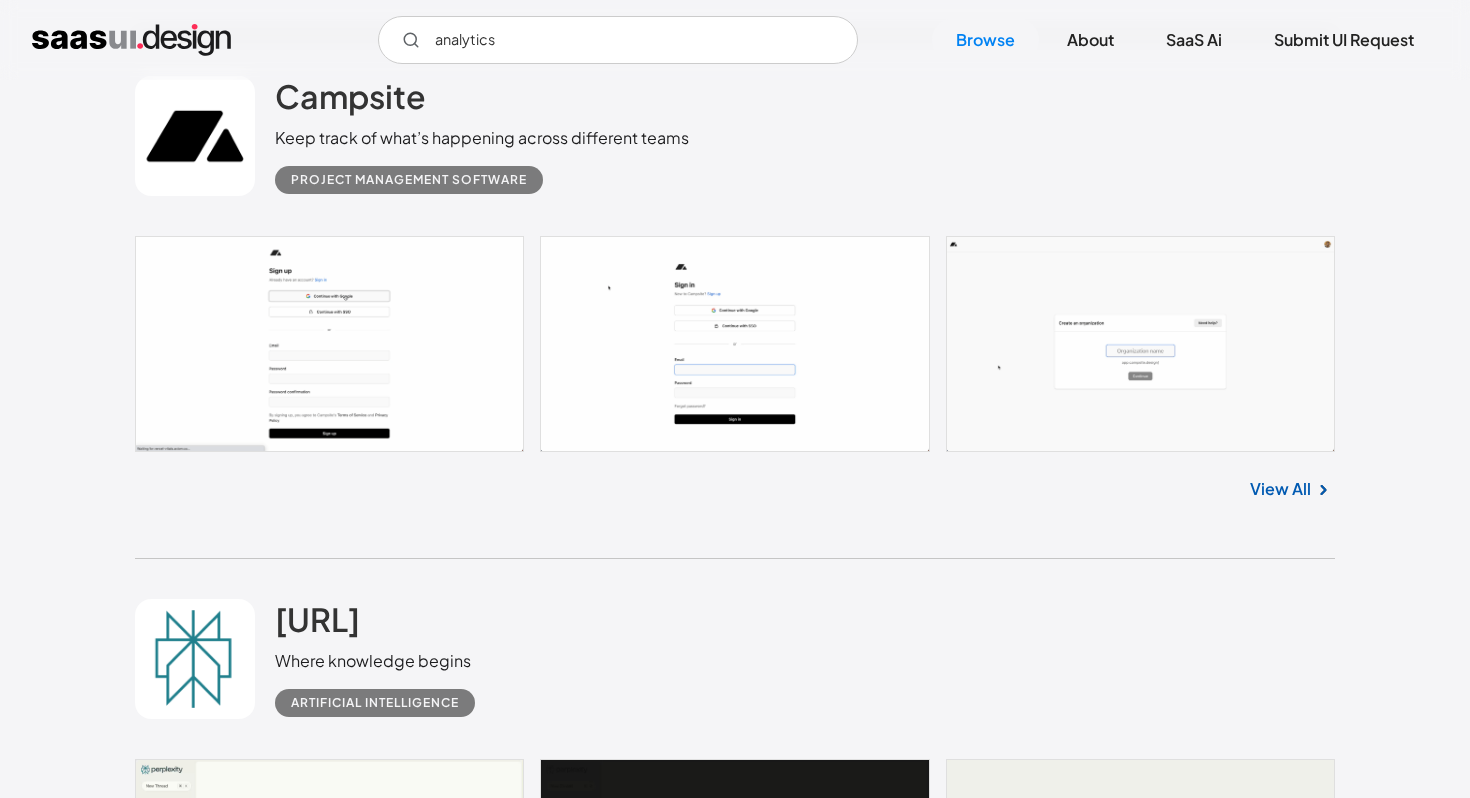 scroll, scrollTop: 5824, scrollLeft: 0, axis: vertical 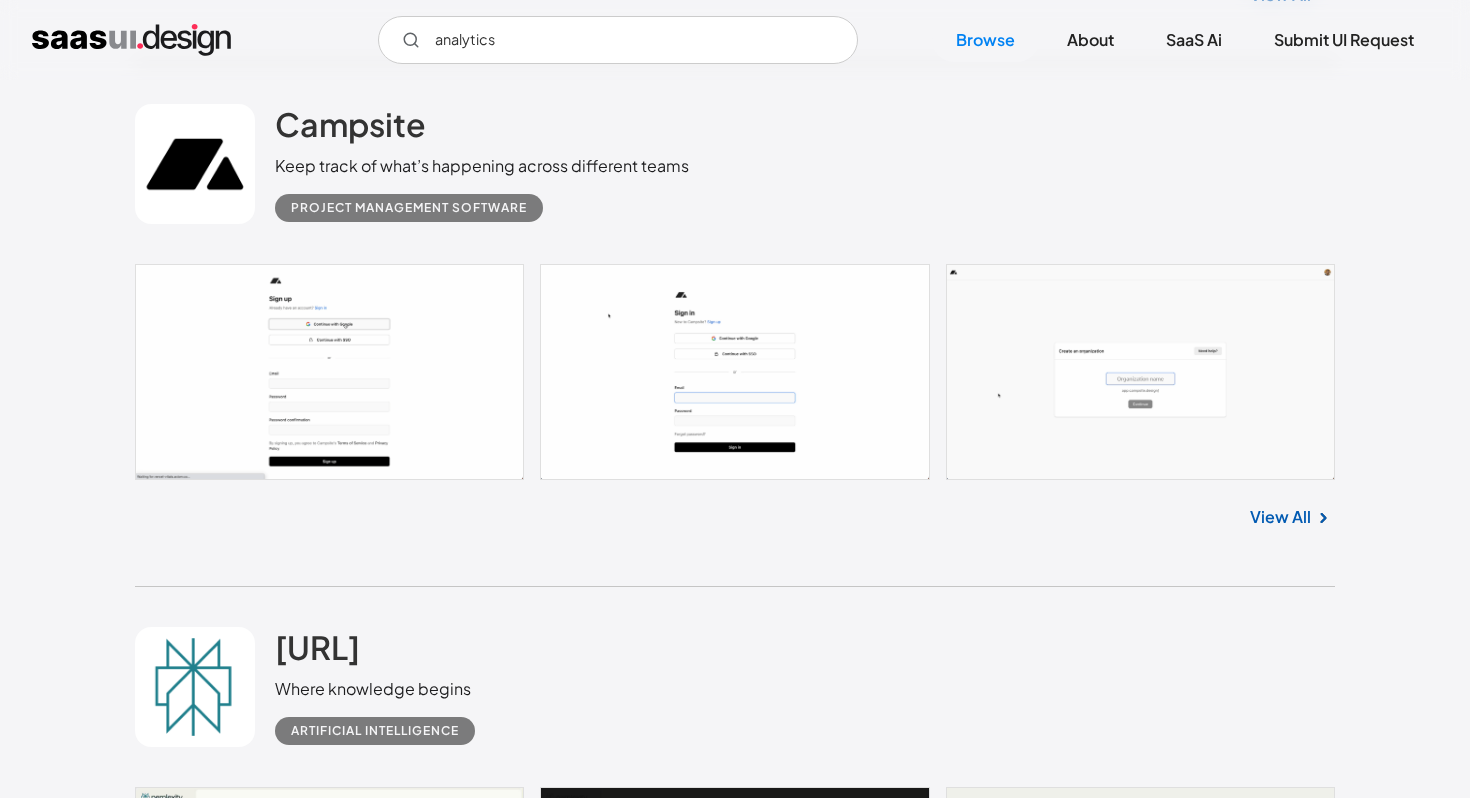 click on "View All" at bounding box center (735, 513) 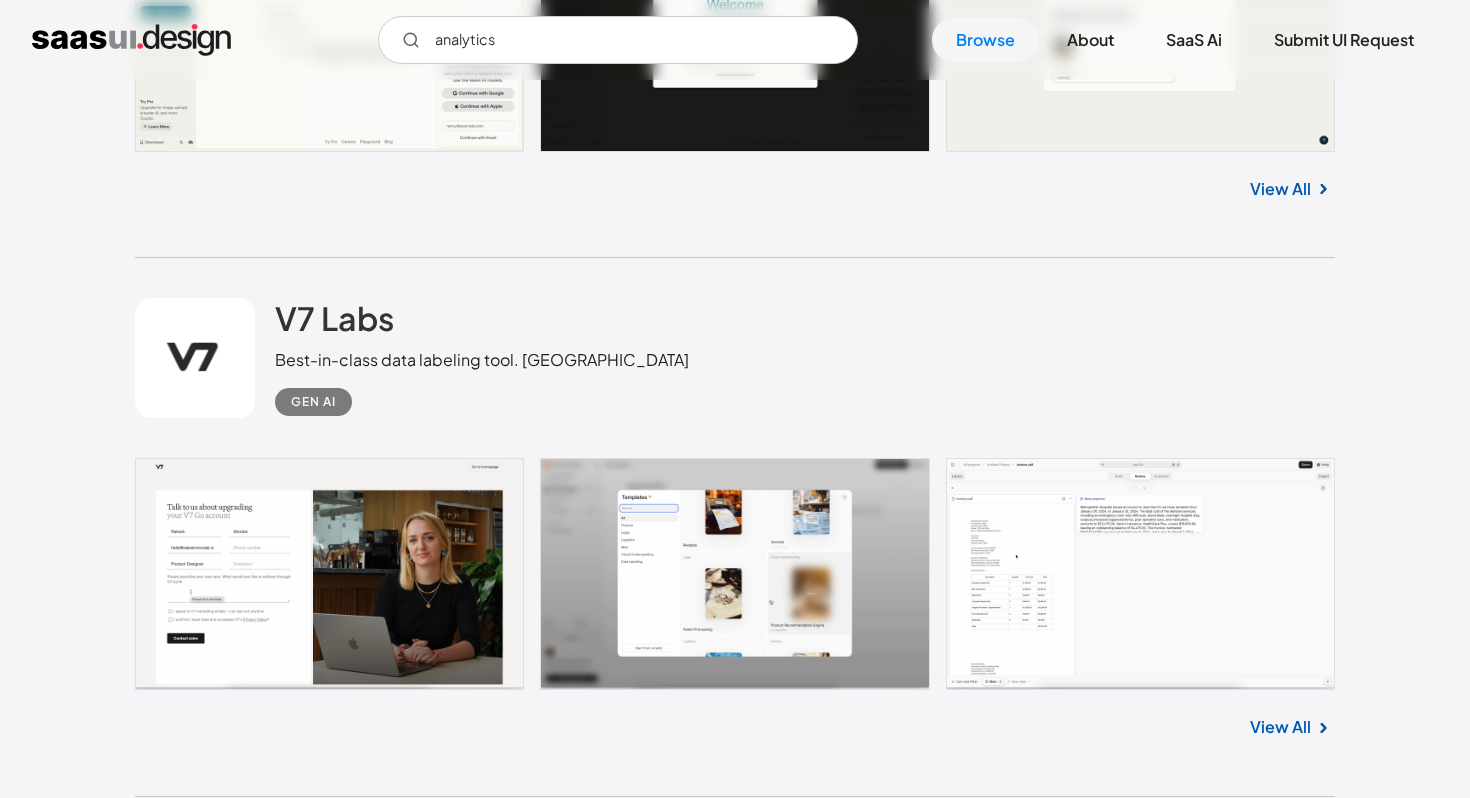 scroll, scrollTop: 6809, scrollLeft: 0, axis: vertical 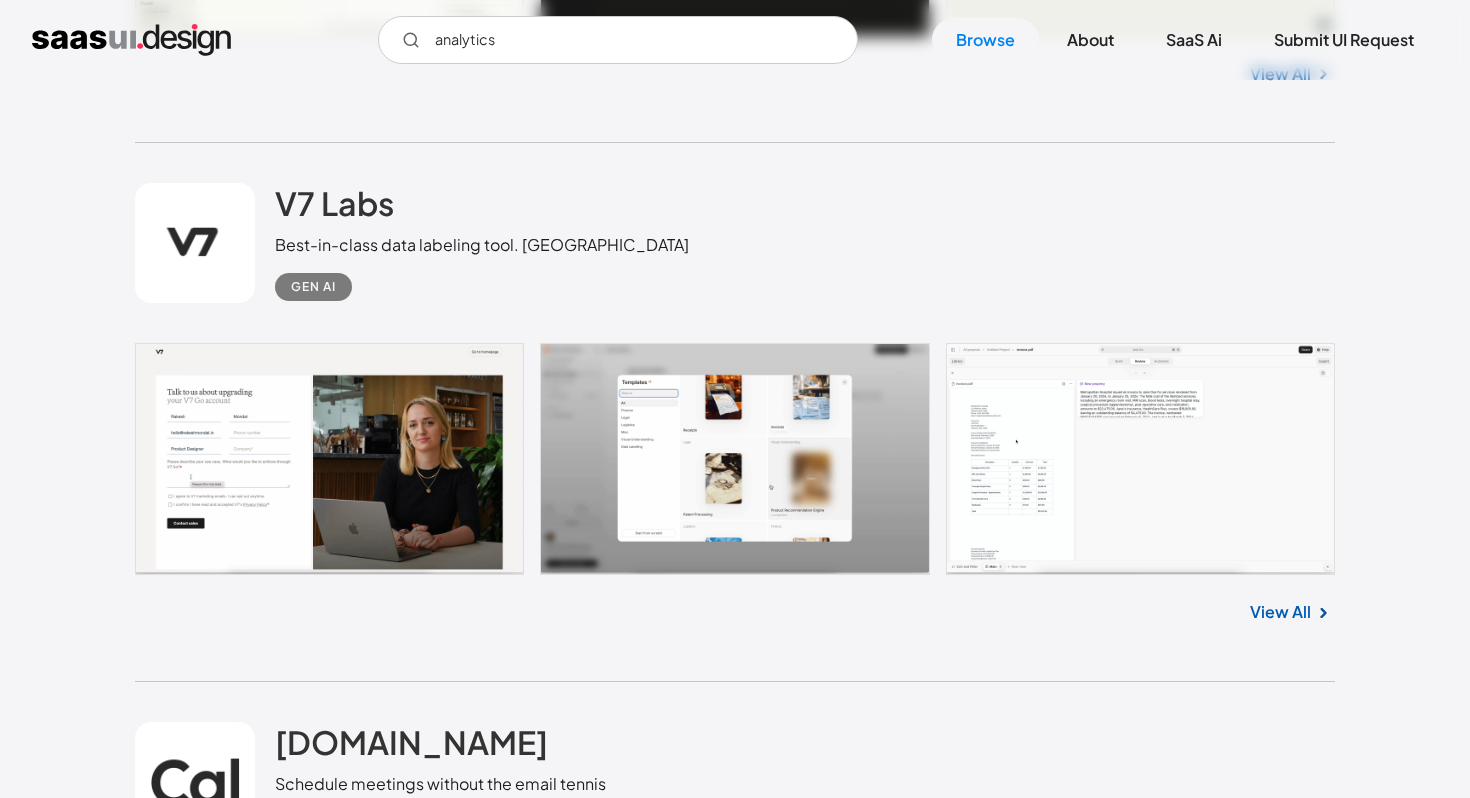 click on "View All" at bounding box center [1280, 612] 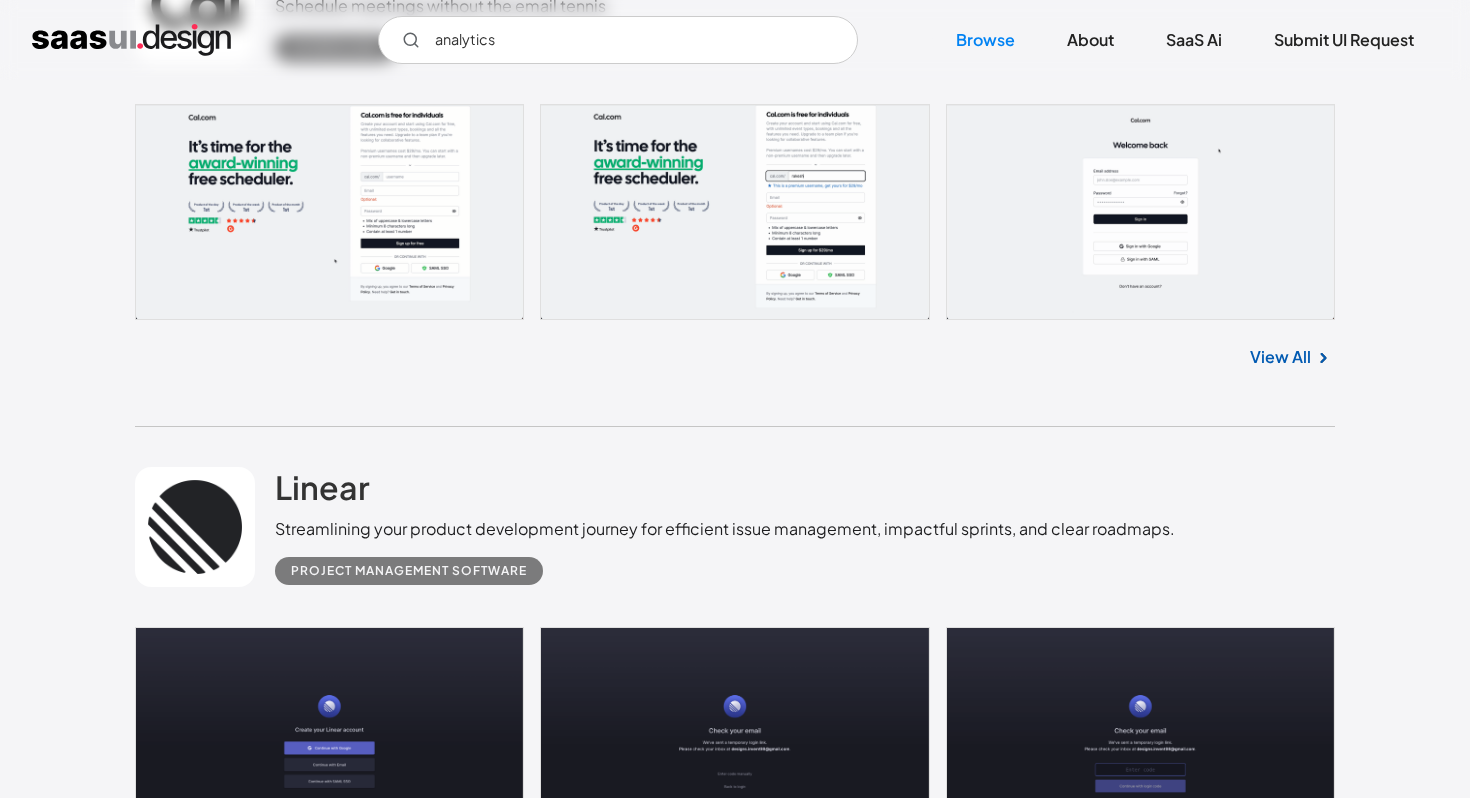 scroll, scrollTop: 7559, scrollLeft: 0, axis: vertical 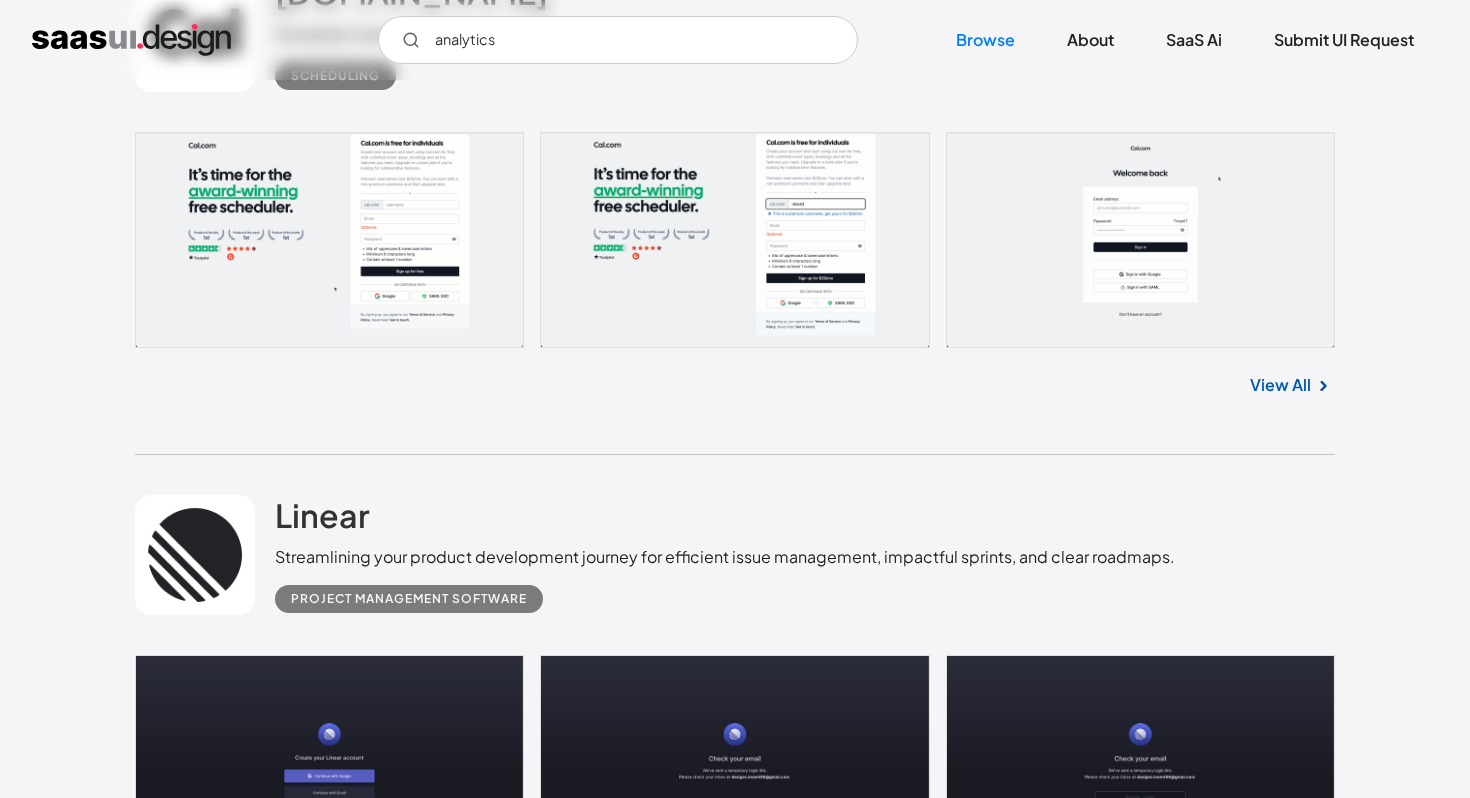 click on "View All" at bounding box center (1280, 385) 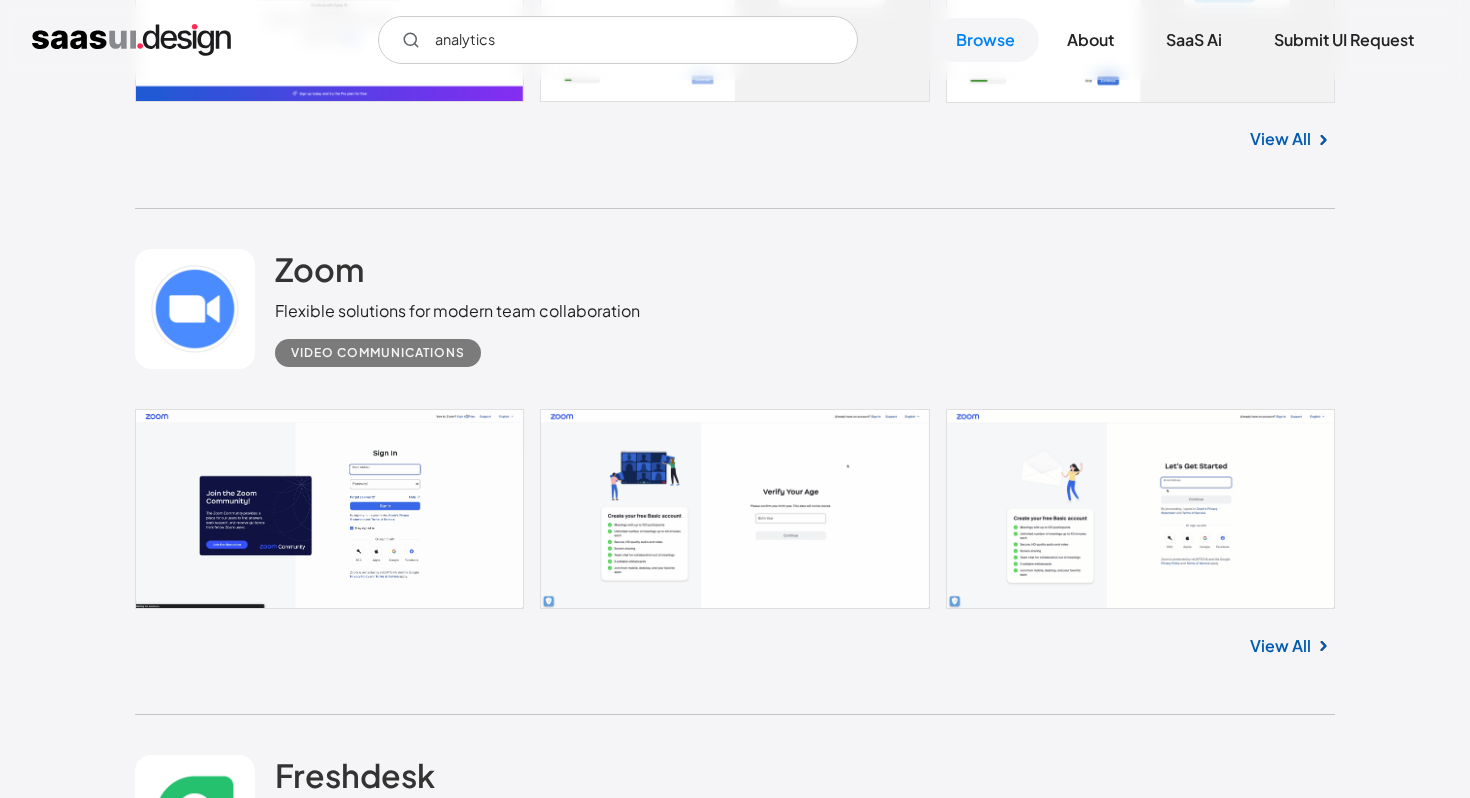 scroll, scrollTop: 8945, scrollLeft: 0, axis: vertical 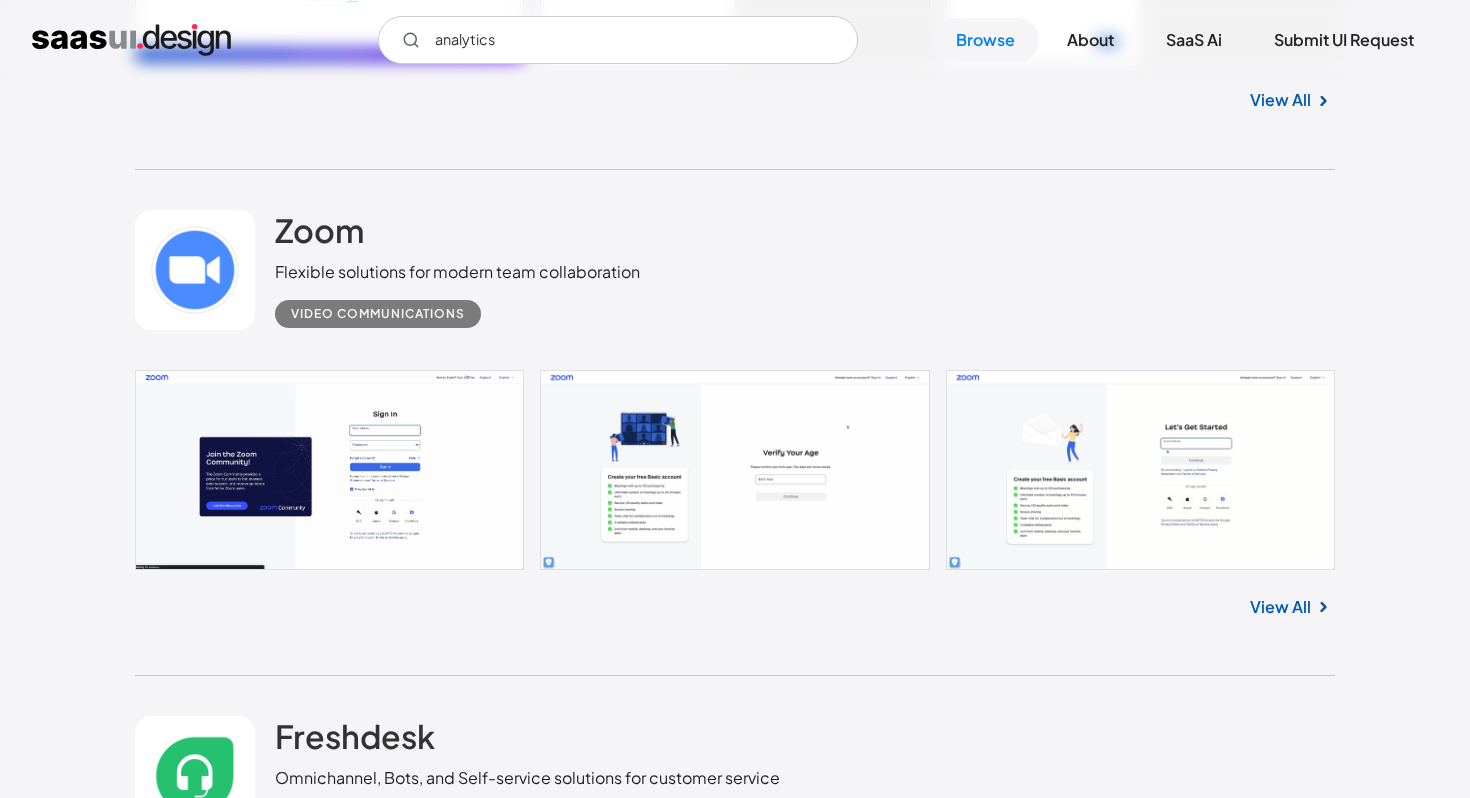 click on "View All" at bounding box center (1280, 607) 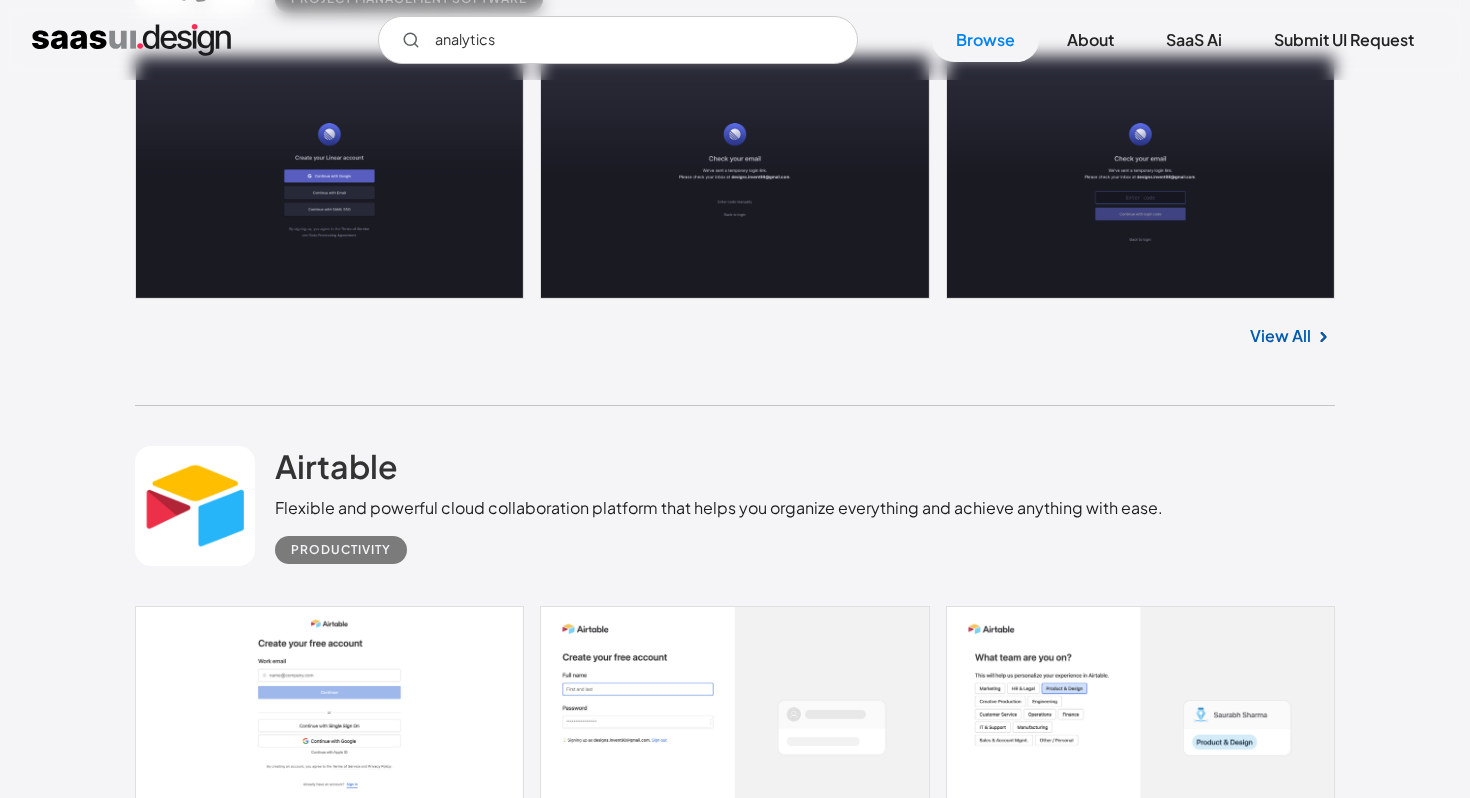 scroll, scrollTop: 8452, scrollLeft: 0, axis: vertical 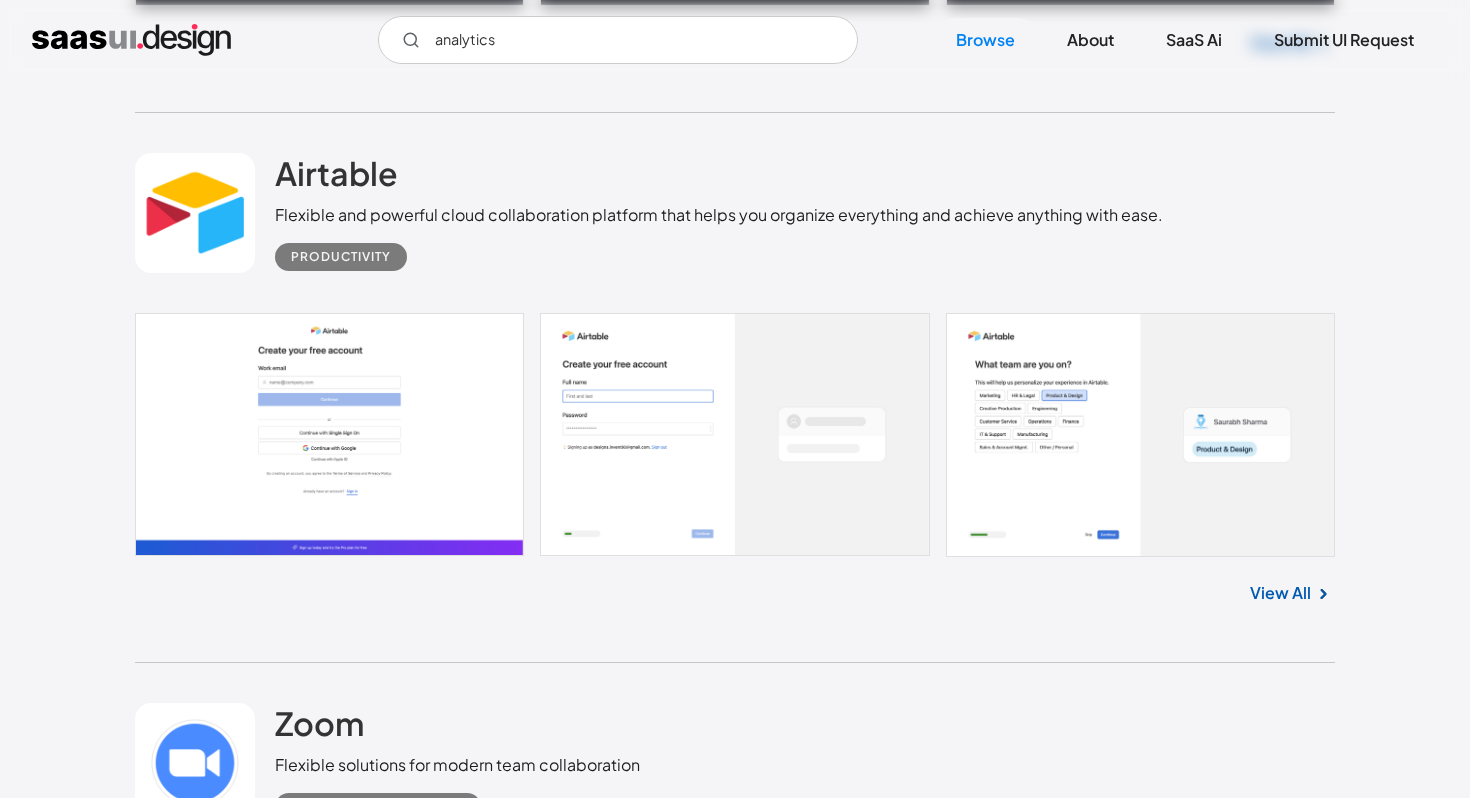 click at bounding box center (735, 435) 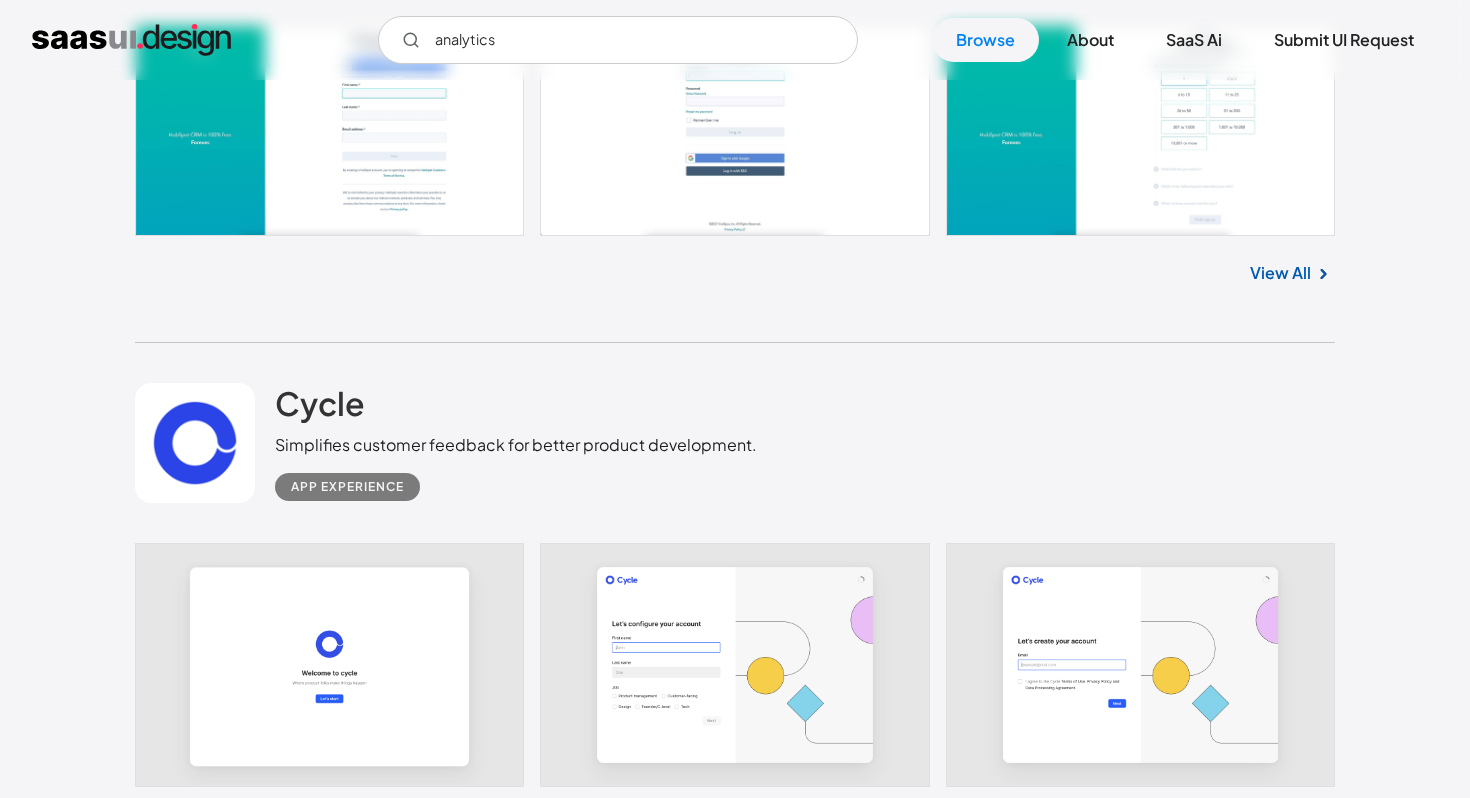 scroll, scrollTop: 10193, scrollLeft: 0, axis: vertical 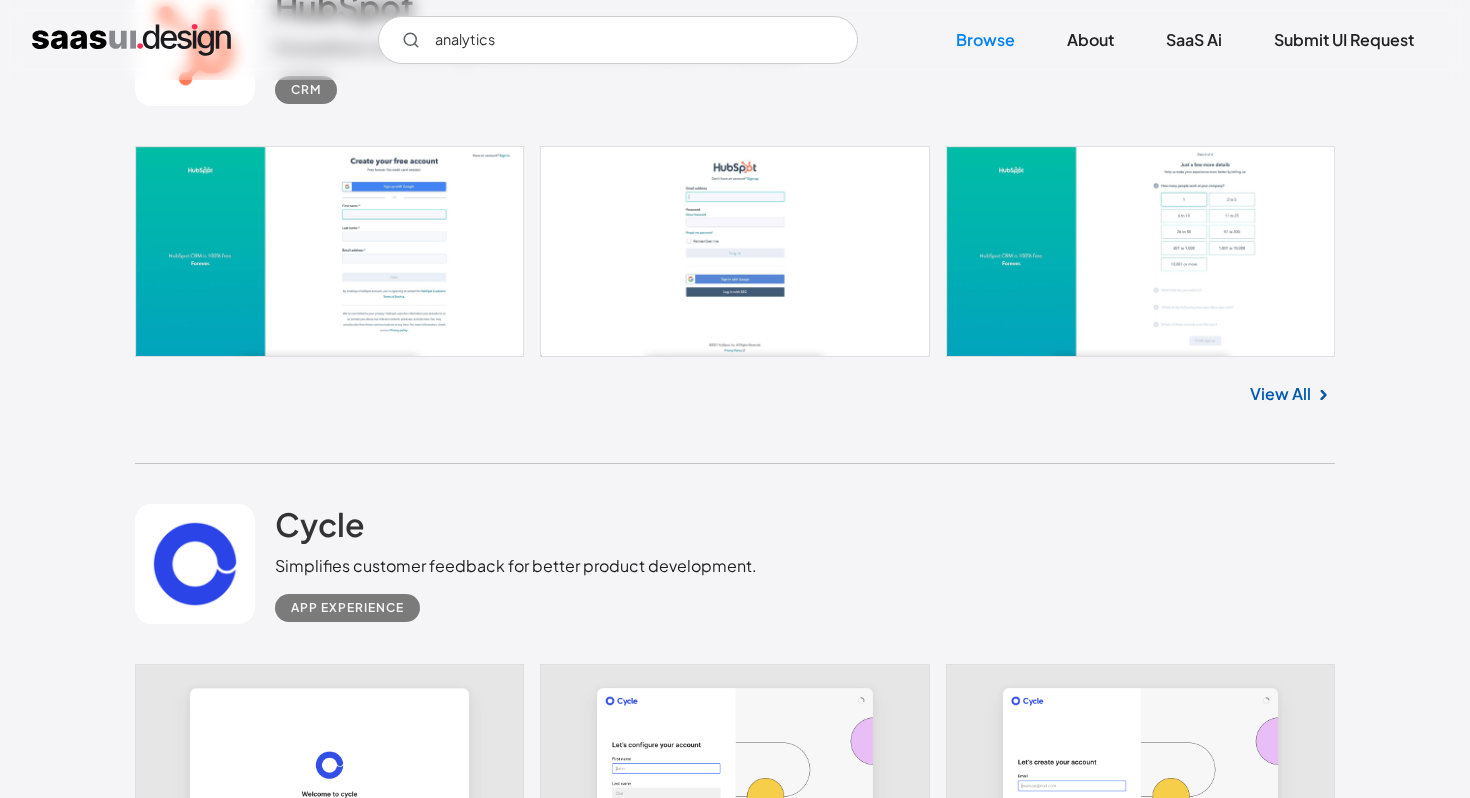 click on "View All" at bounding box center [1280, 394] 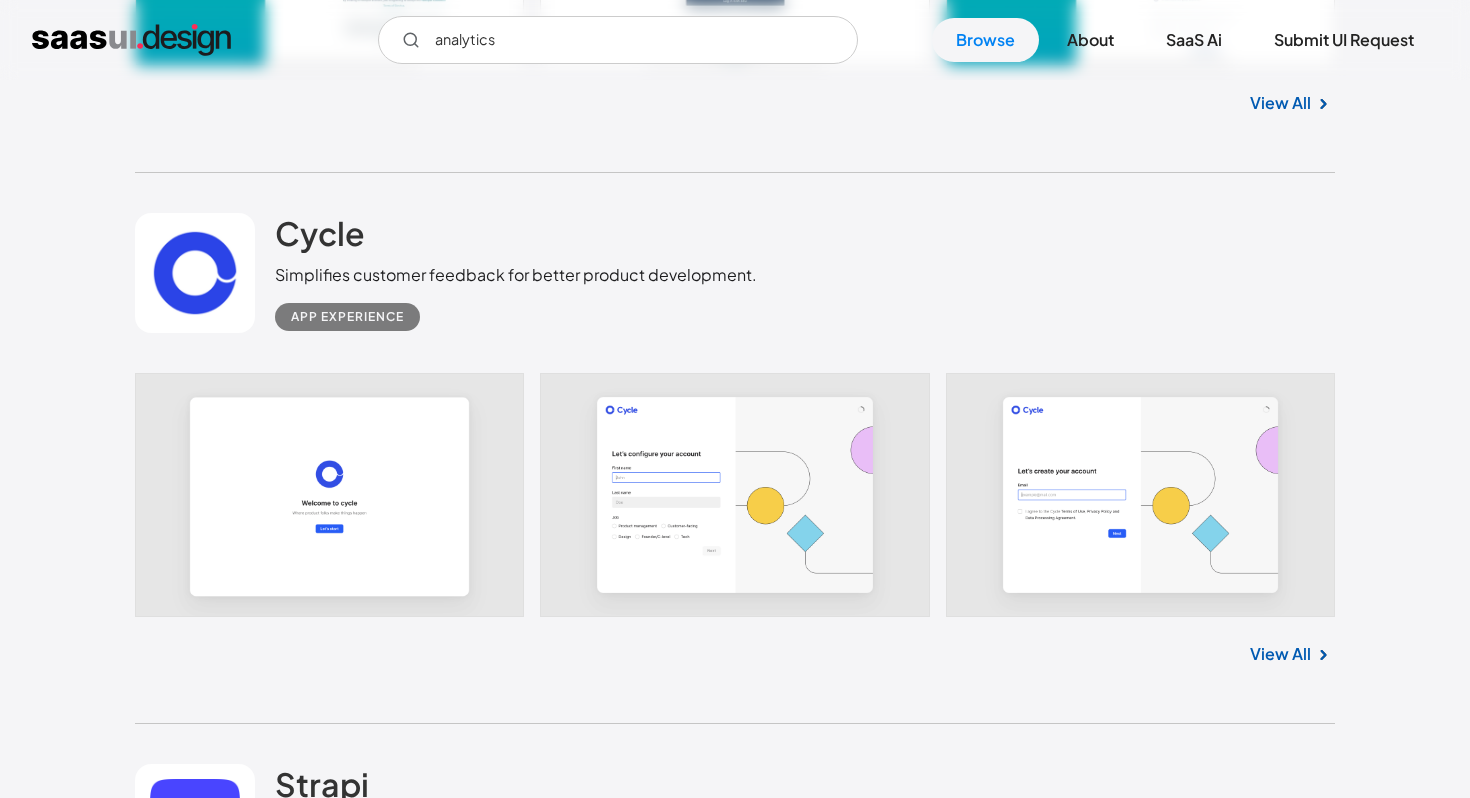 scroll, scrollTop: 10708, scrollLeft: 0, axis: vertical 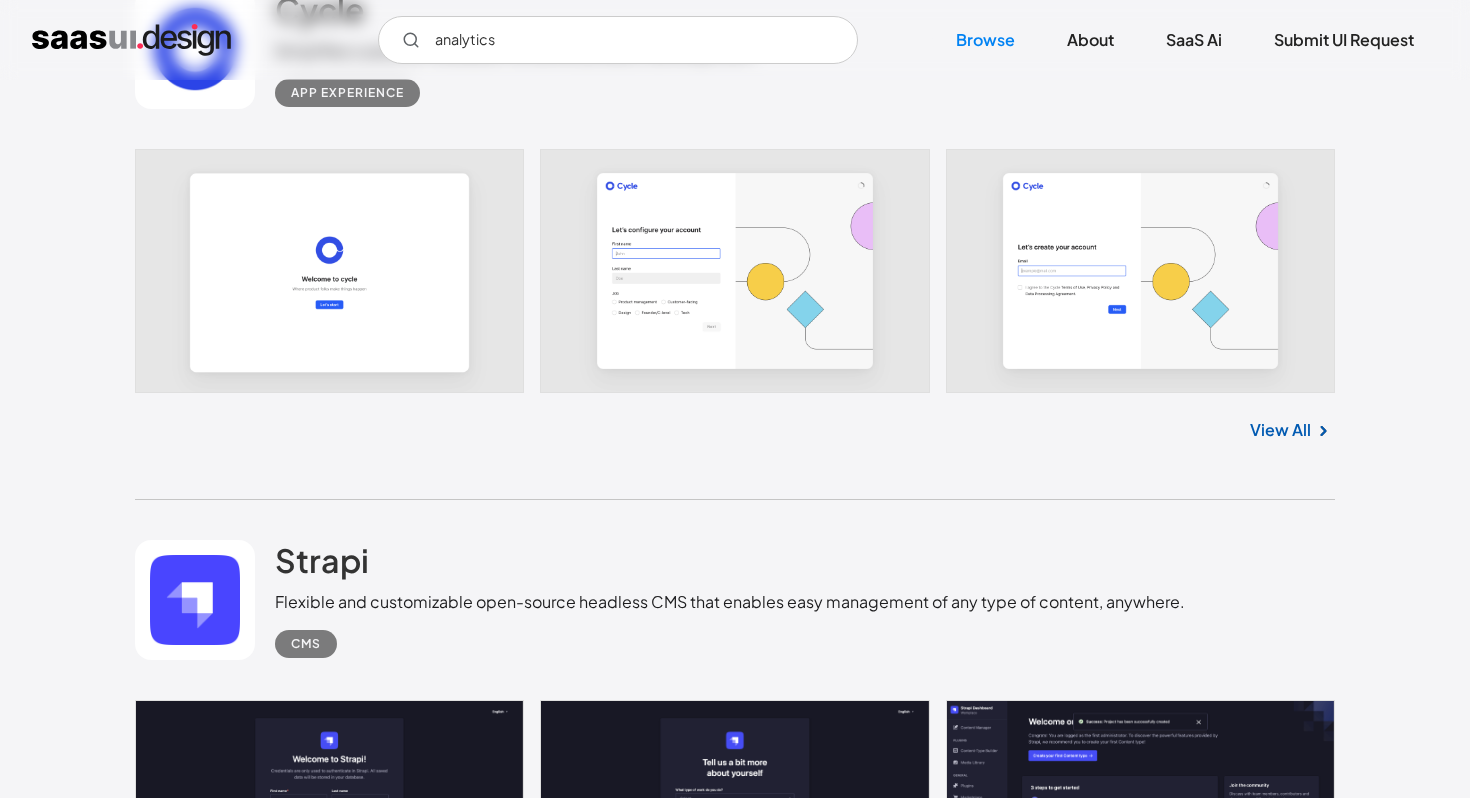 click on "View All" at bounding box center (1280, 430) 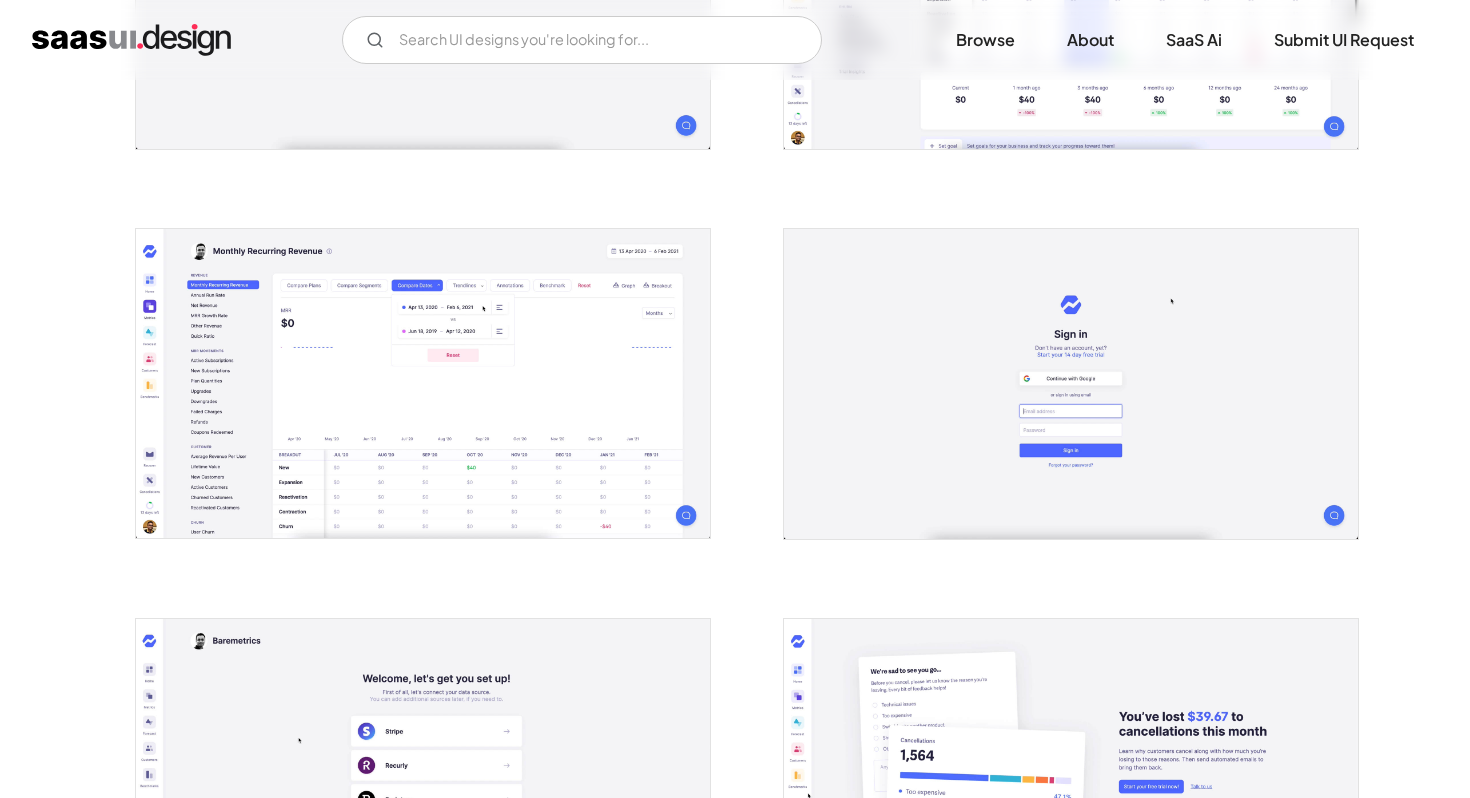 scroll, scrollTop: 1428, scrollLeft: 0, axis: vertical 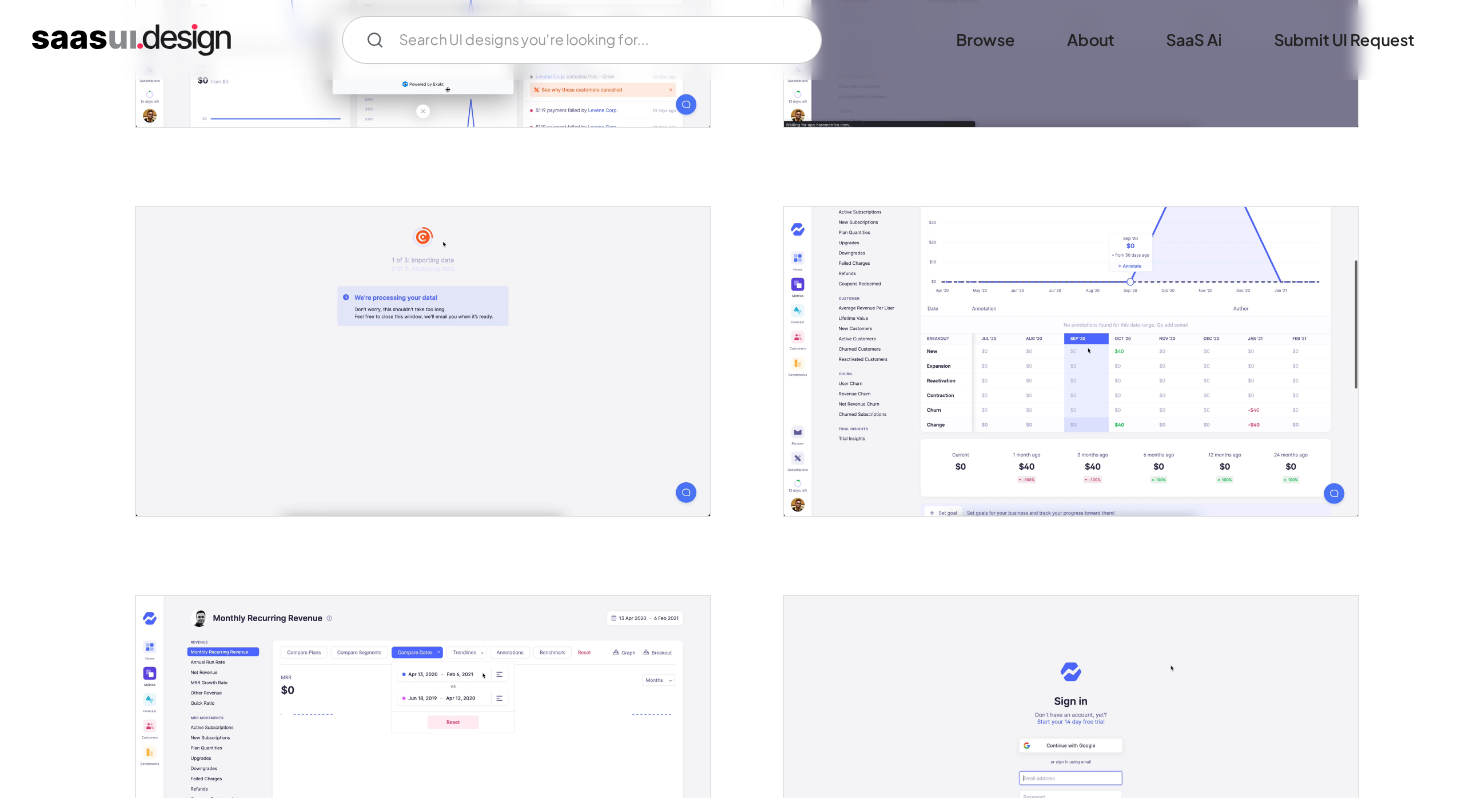 click at bounding box center (1071, 361) 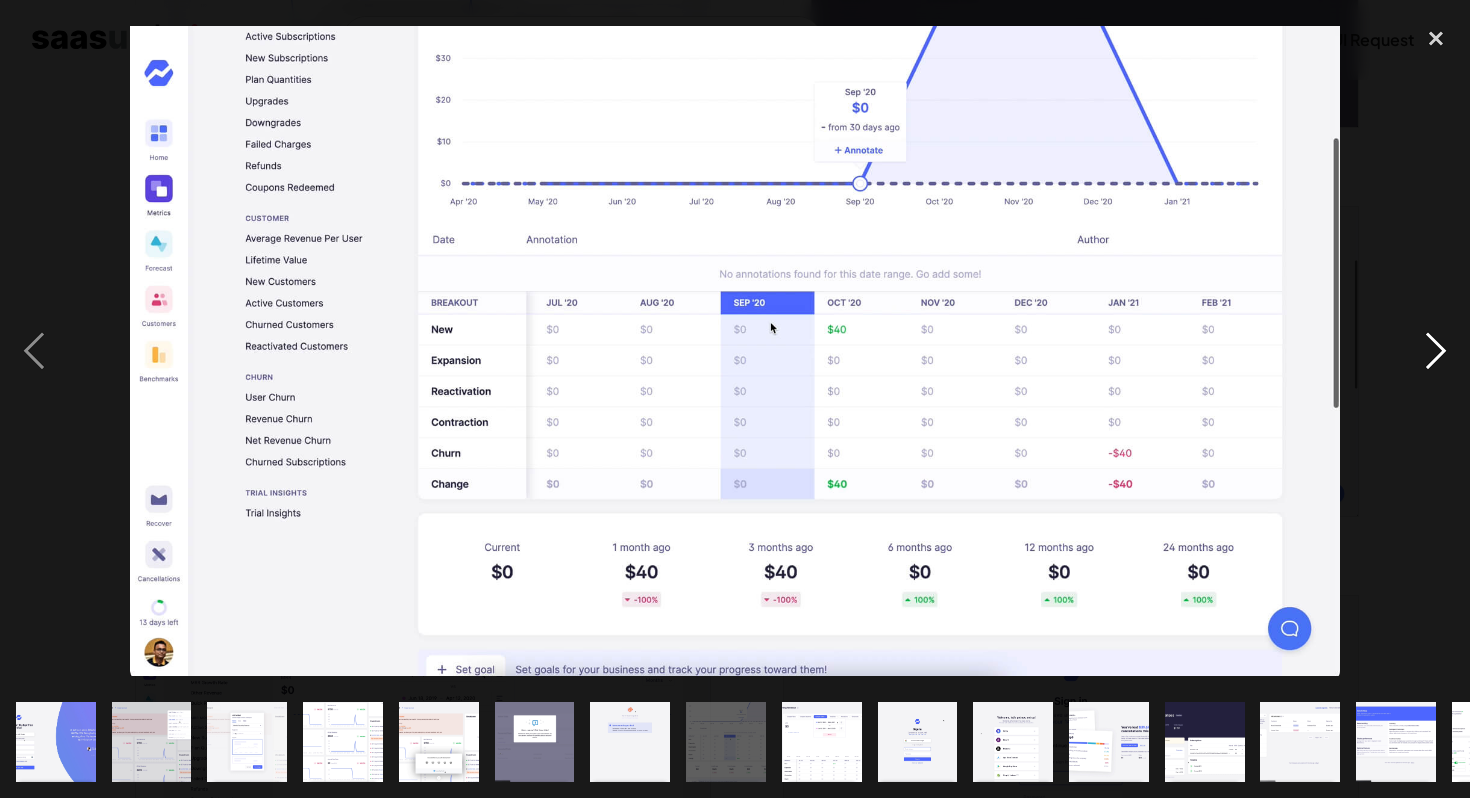 click at bounding box center (1436, 351) 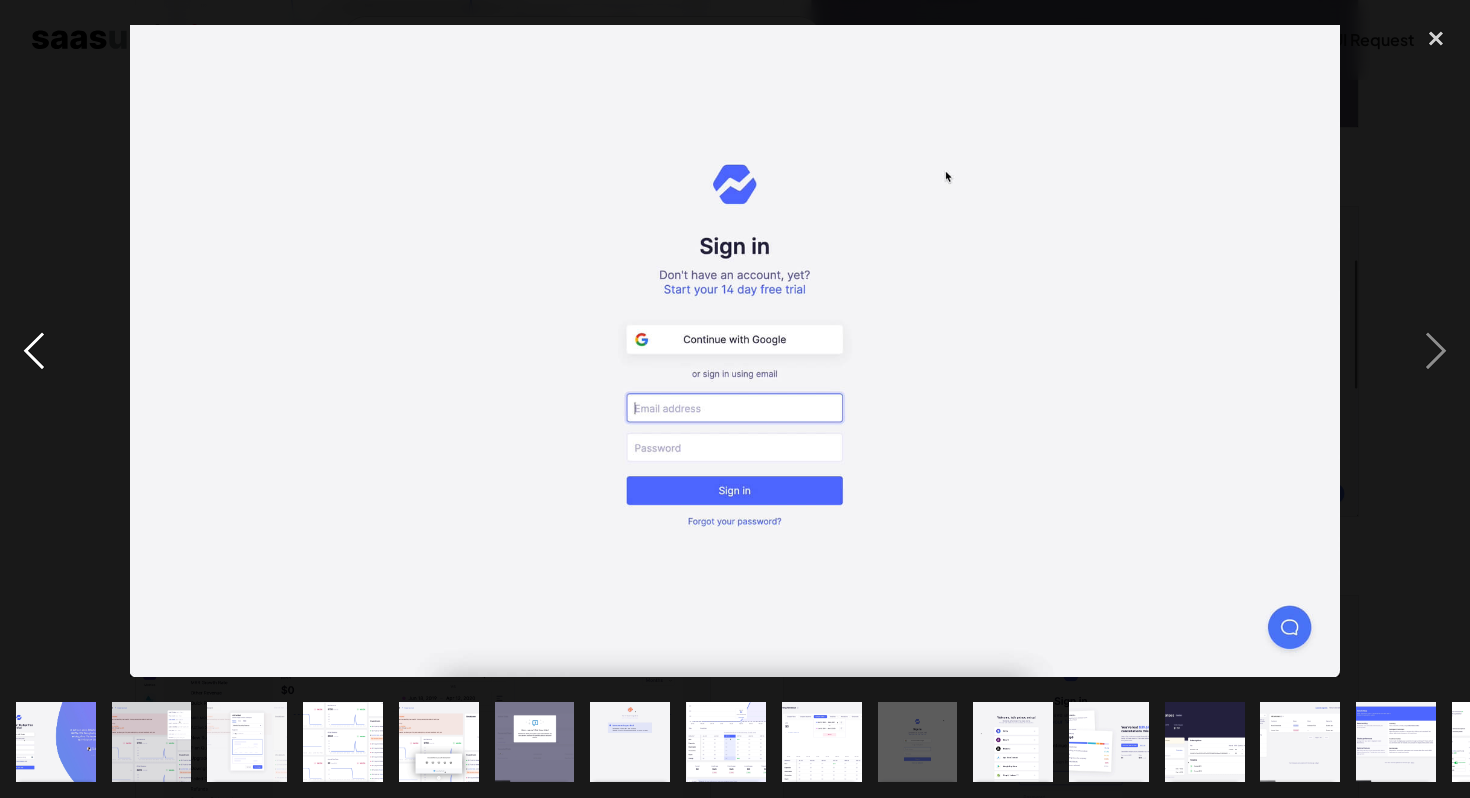 click at bounding box center (34, 351) 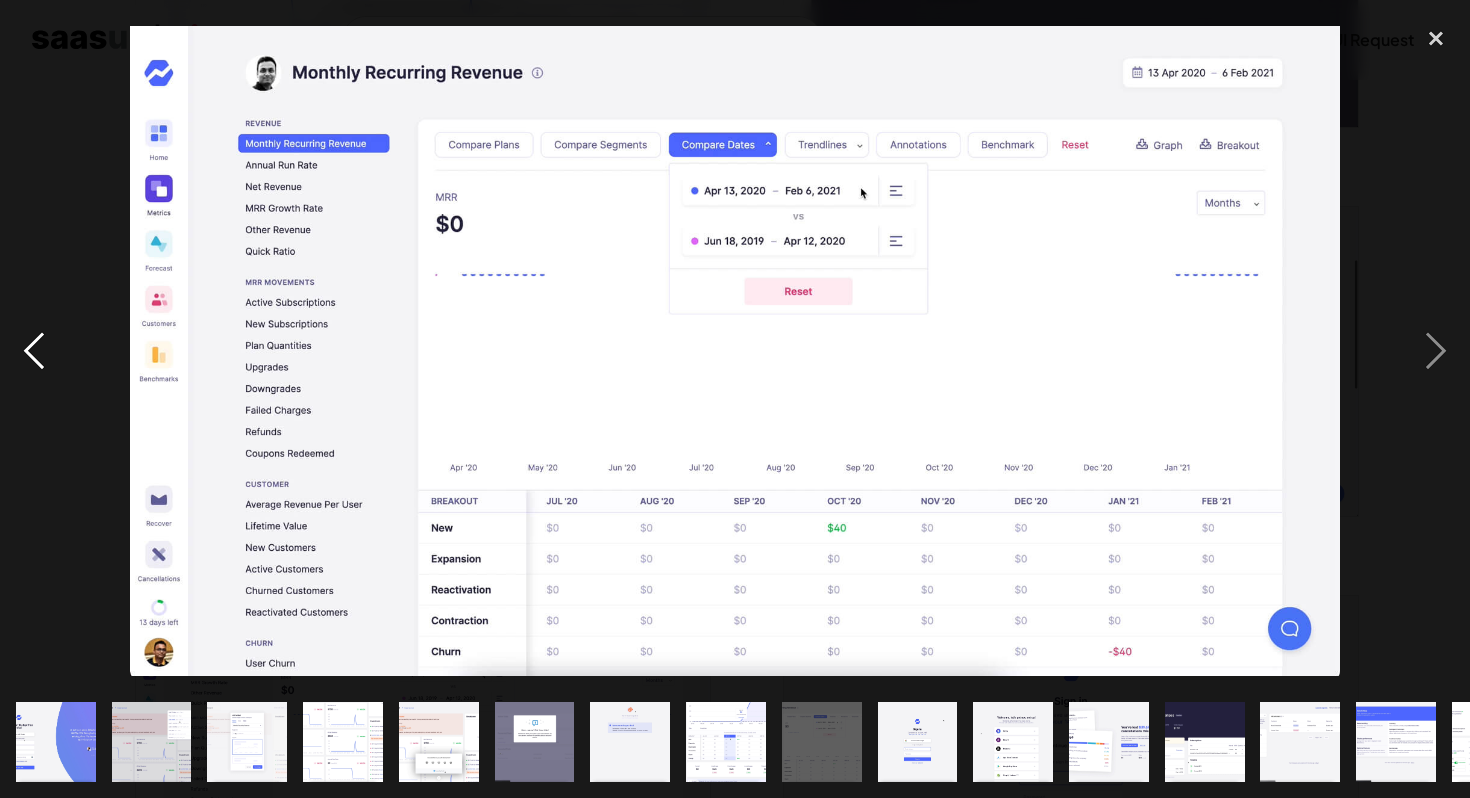 click at bounding box center (34, 351) 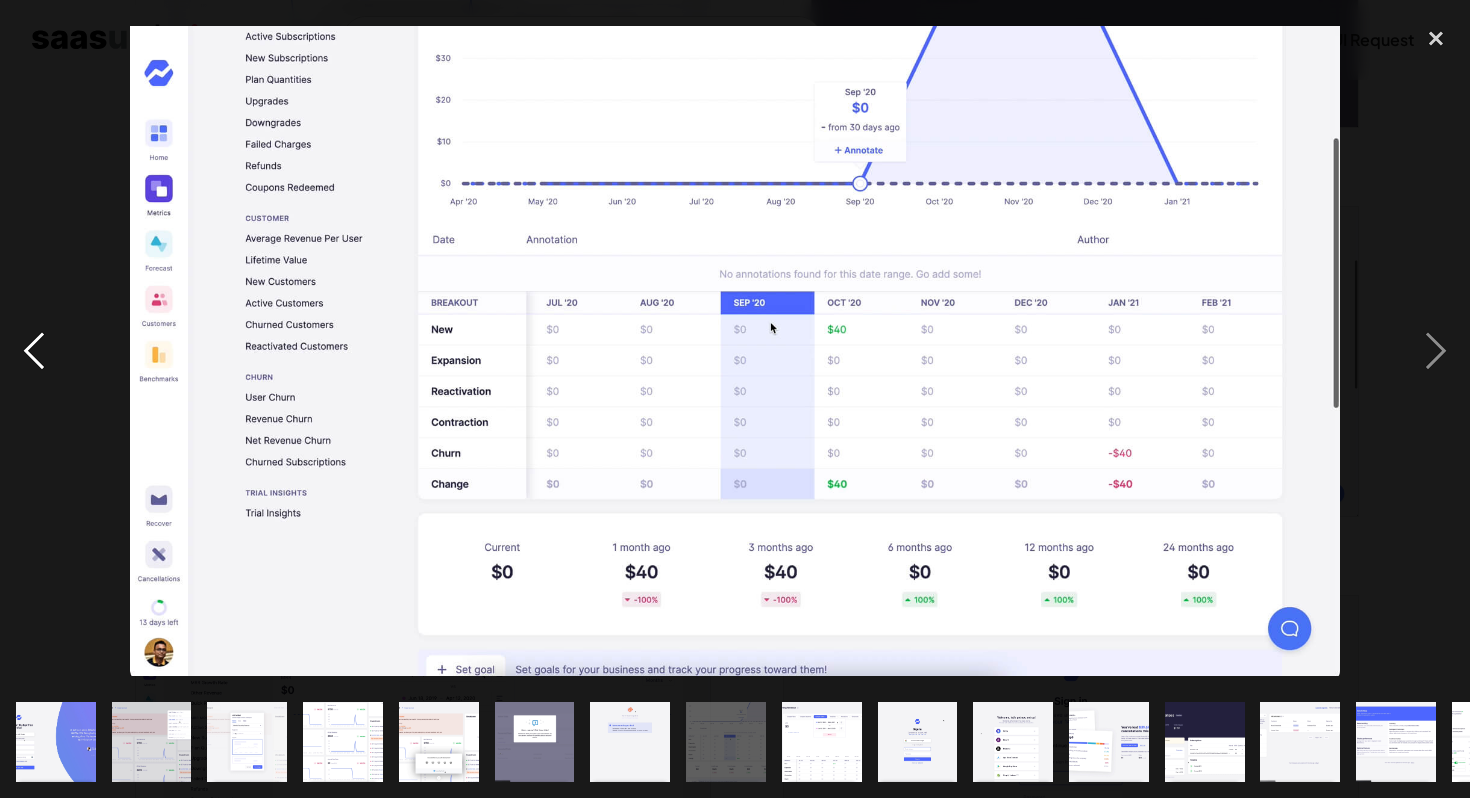 click at bounding box center [34, 351] 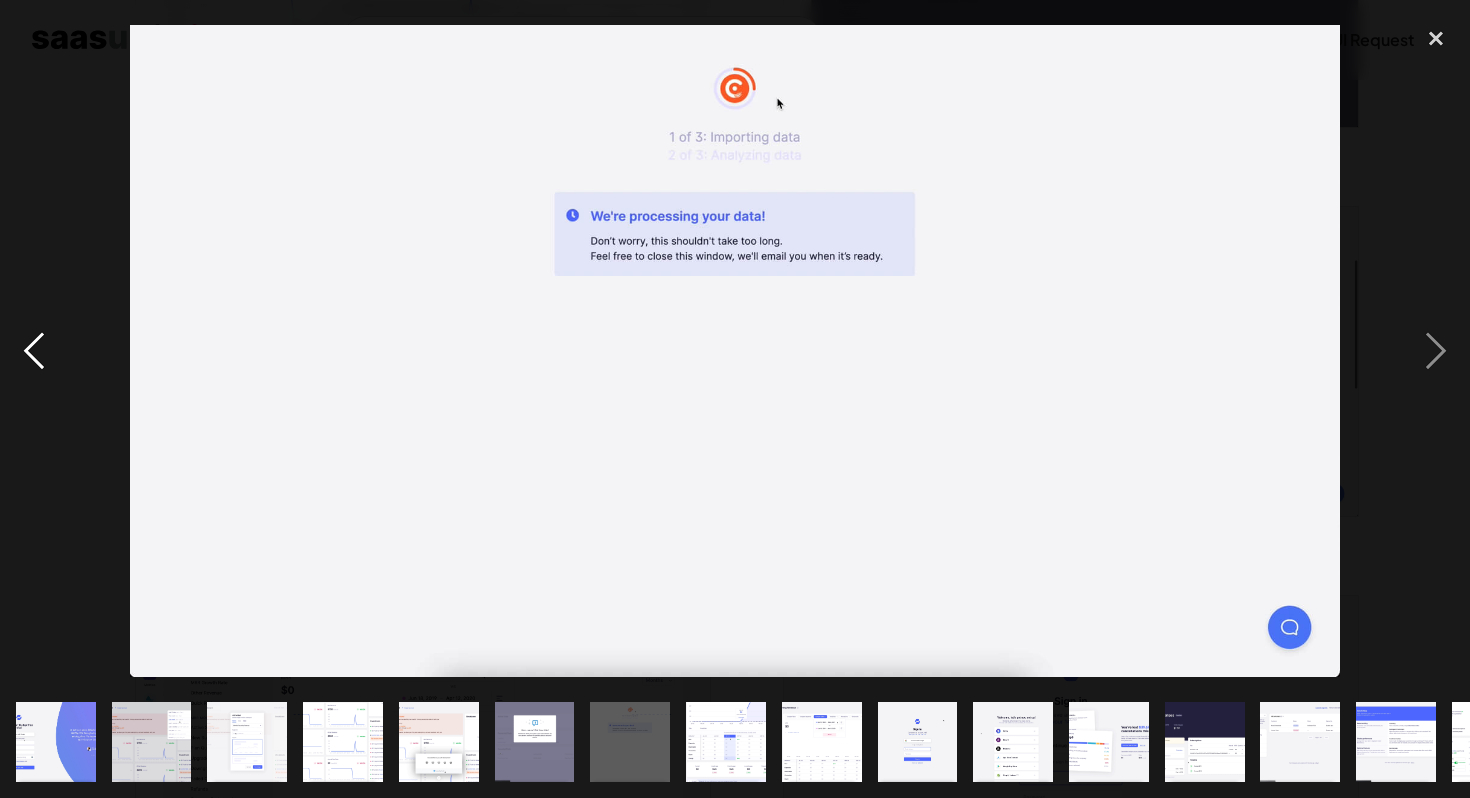 click at bounding box center (34, 351) 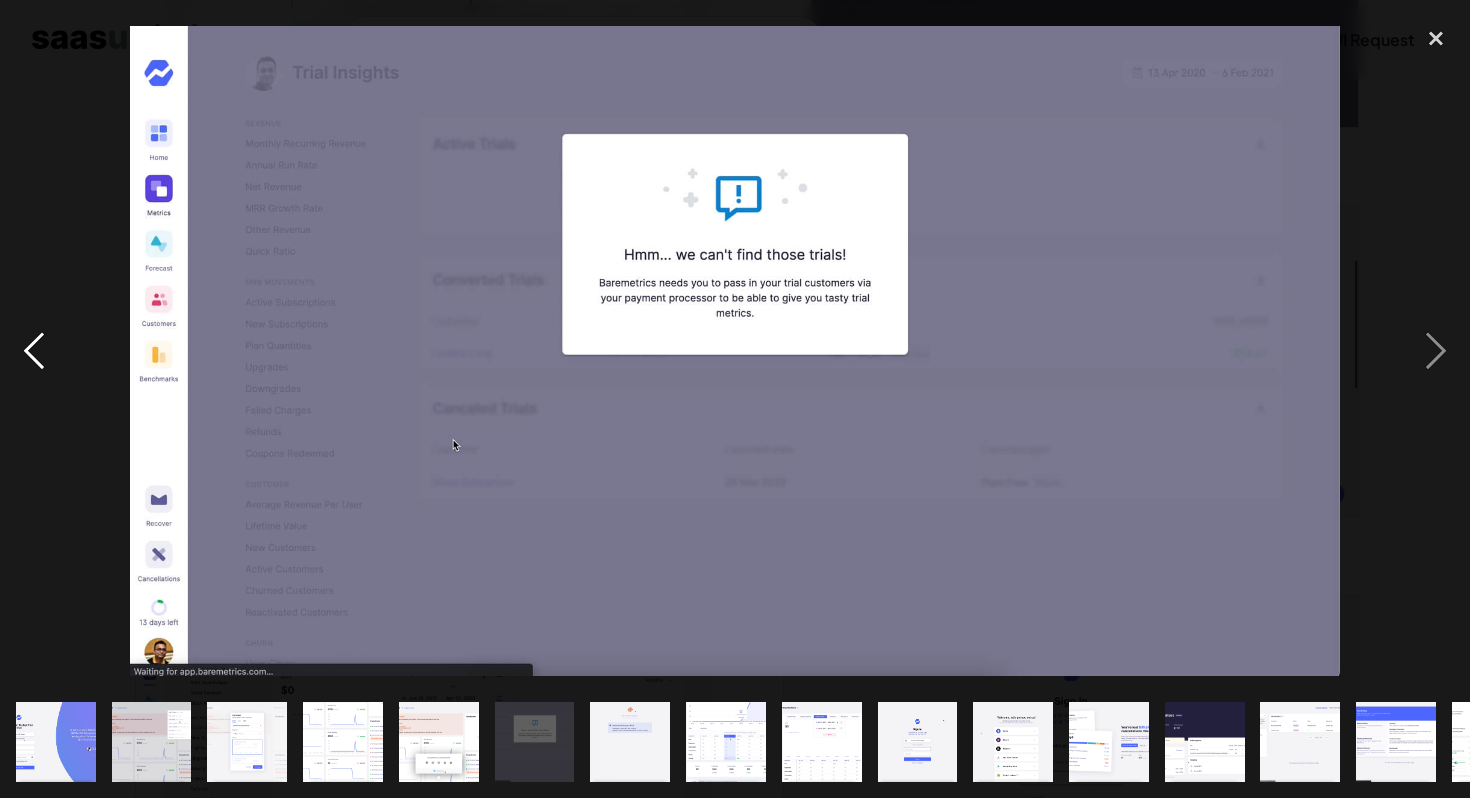 click at bounding box center (34, 351) 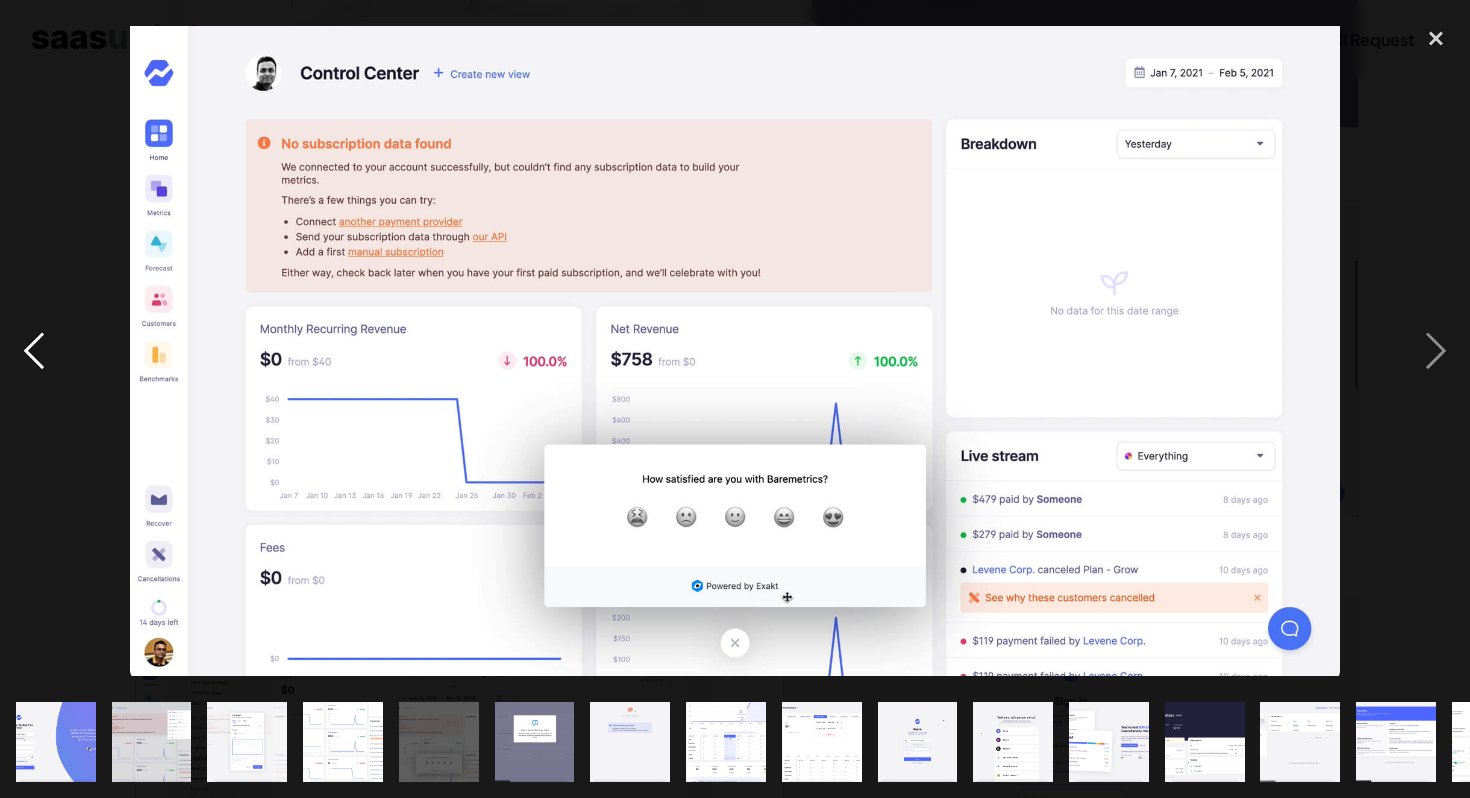 click at bounding box center [34, 351] 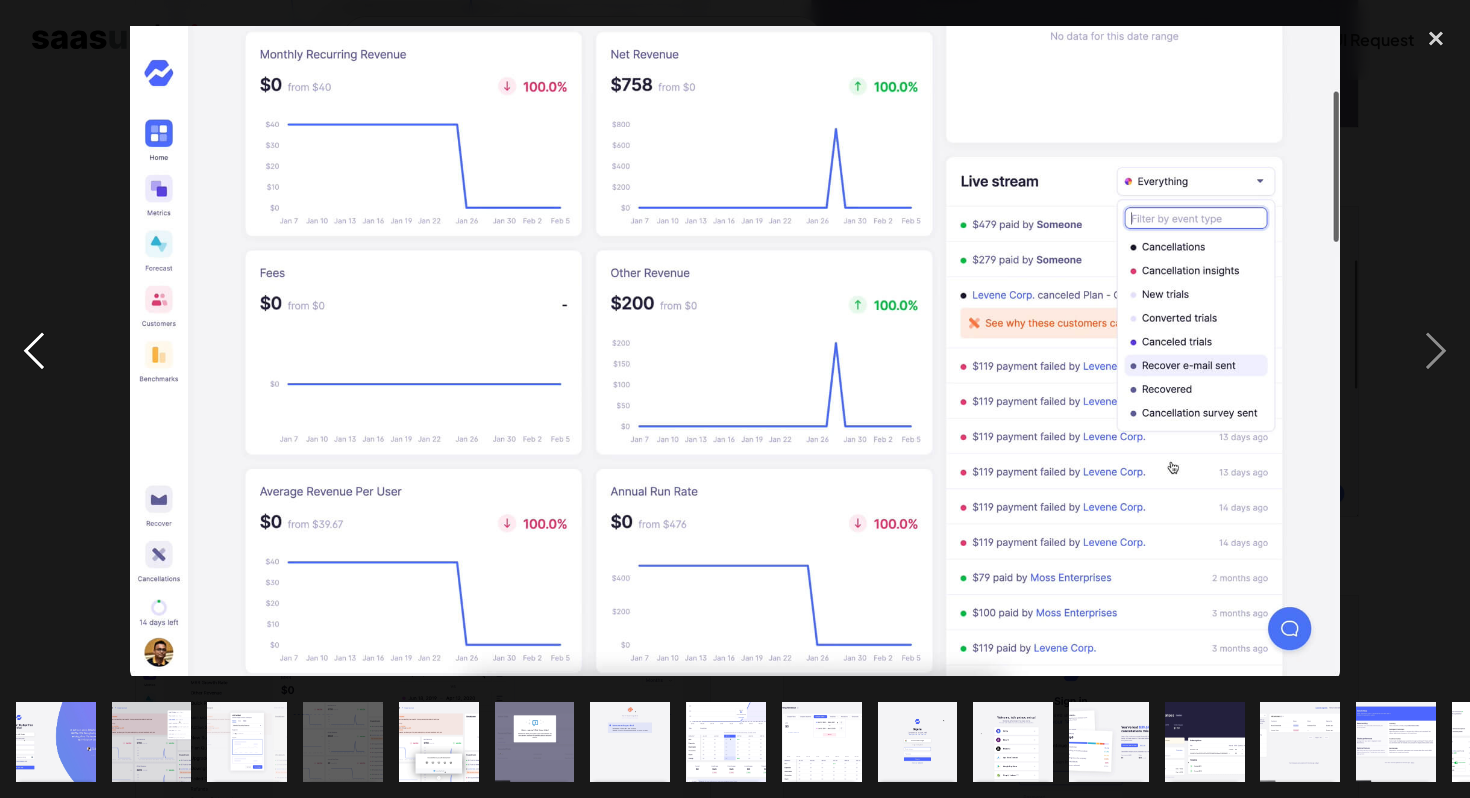 click at bounding box center (34, 351) 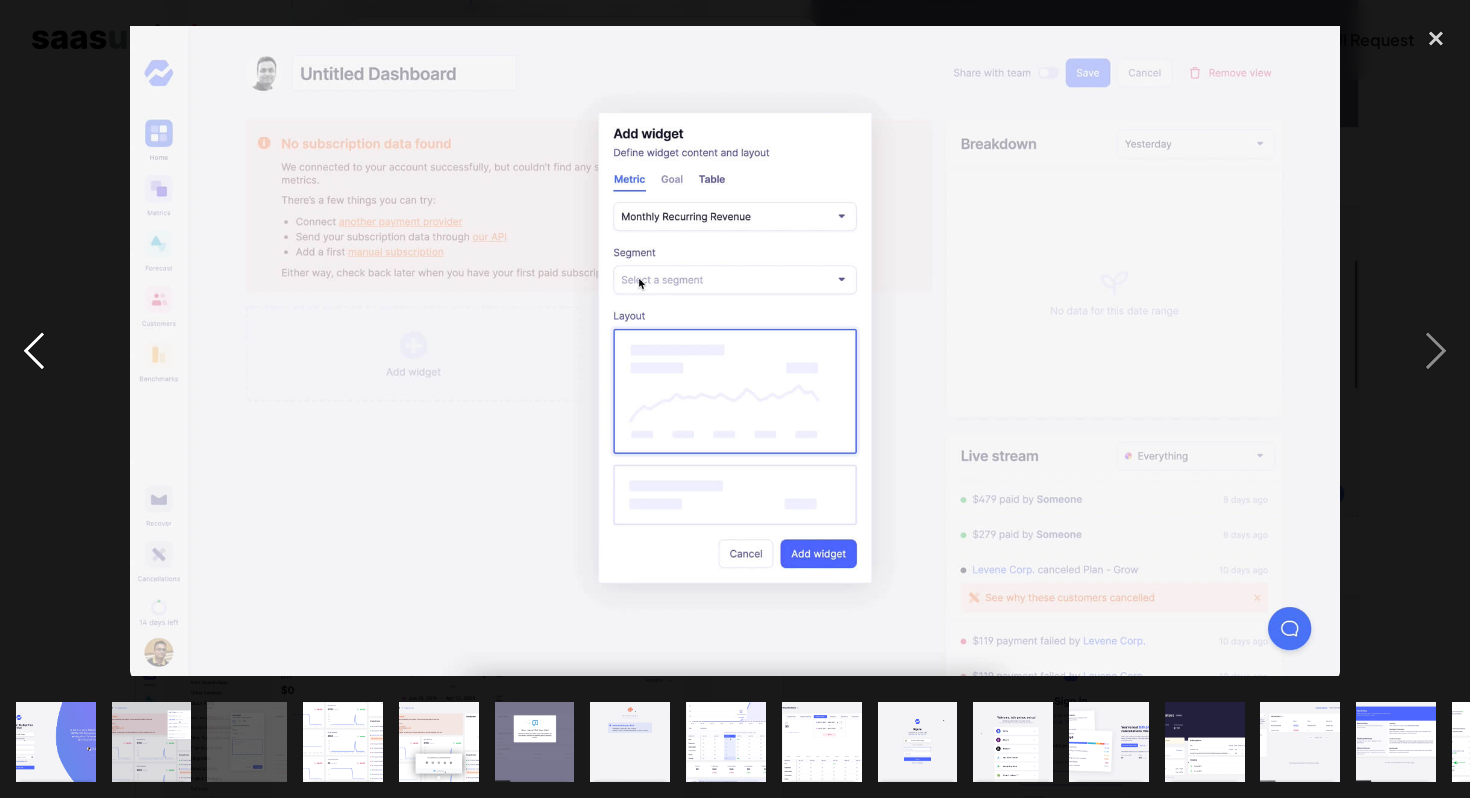 click at bounding box center [34, 351] 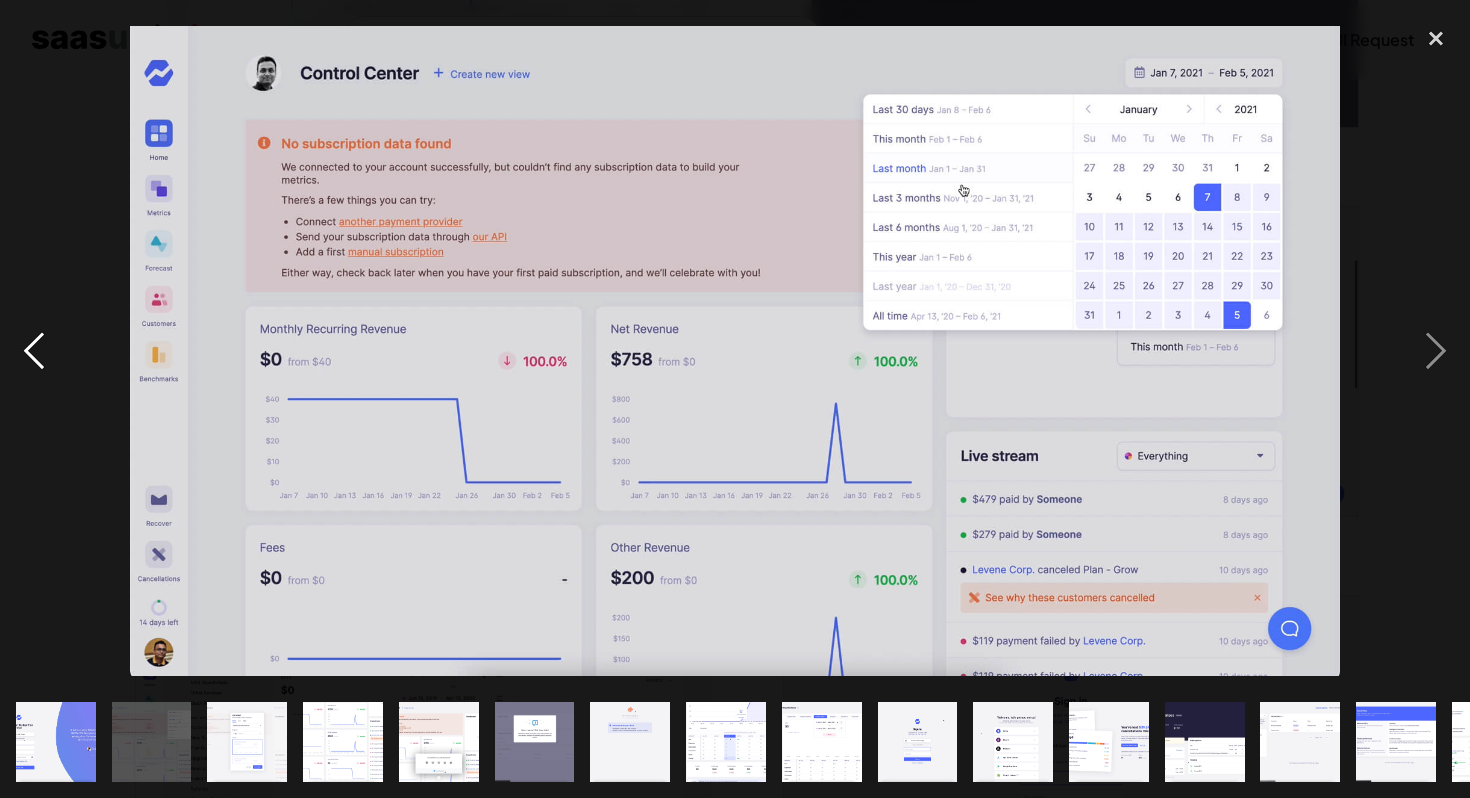 click at bounding box center [34, 351] 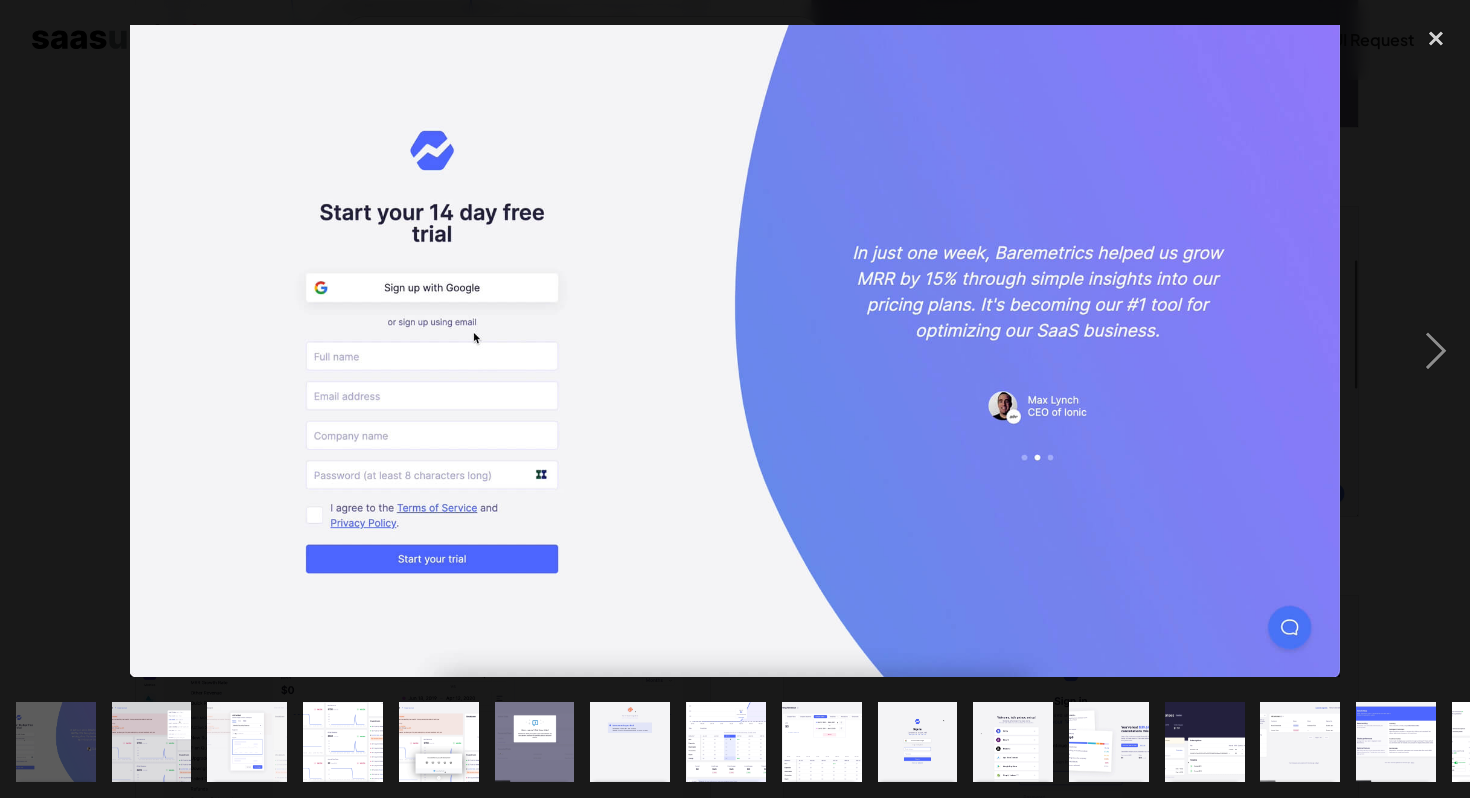 click at bounding box center [34, 351] 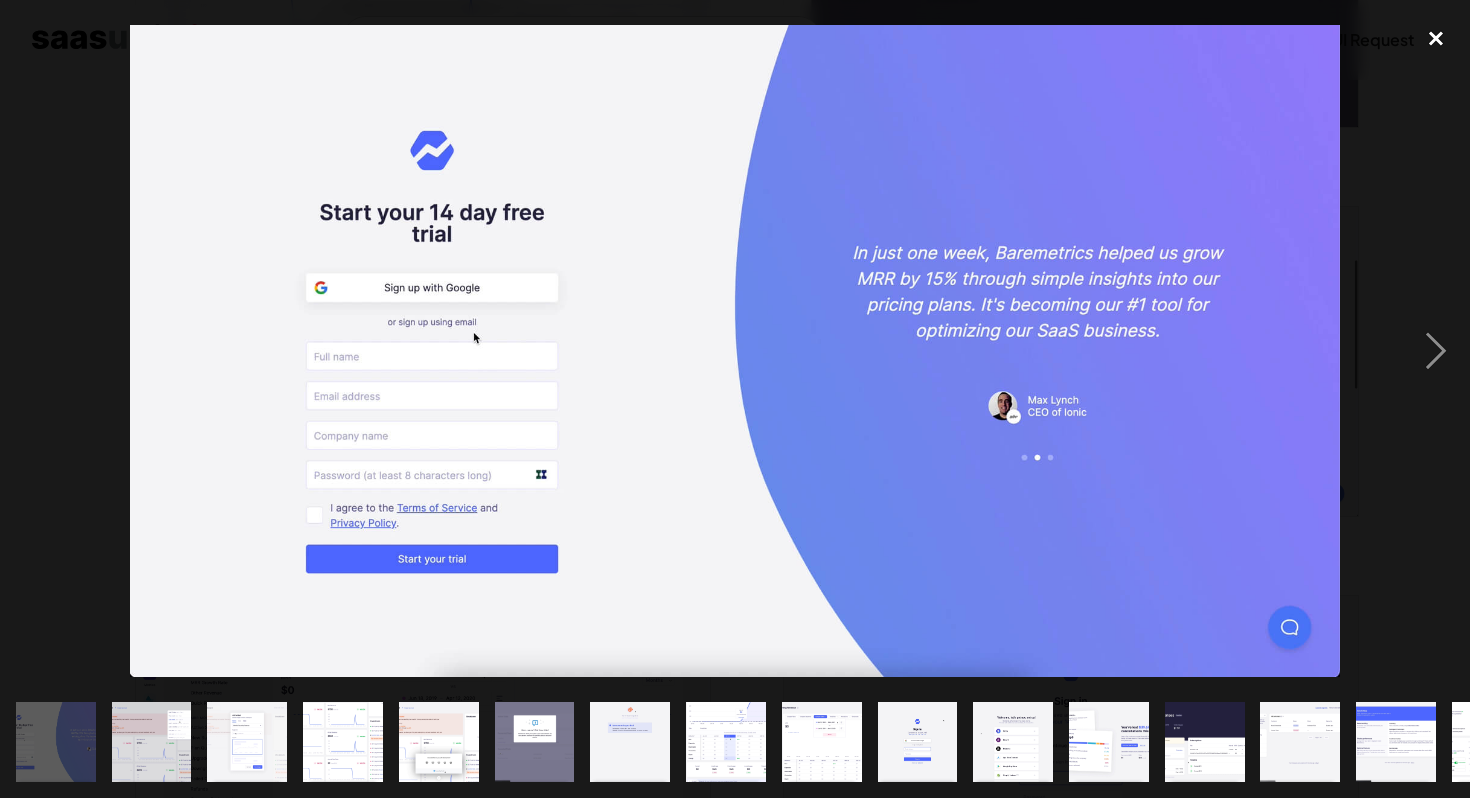 click at bounding box center (1436, 38) 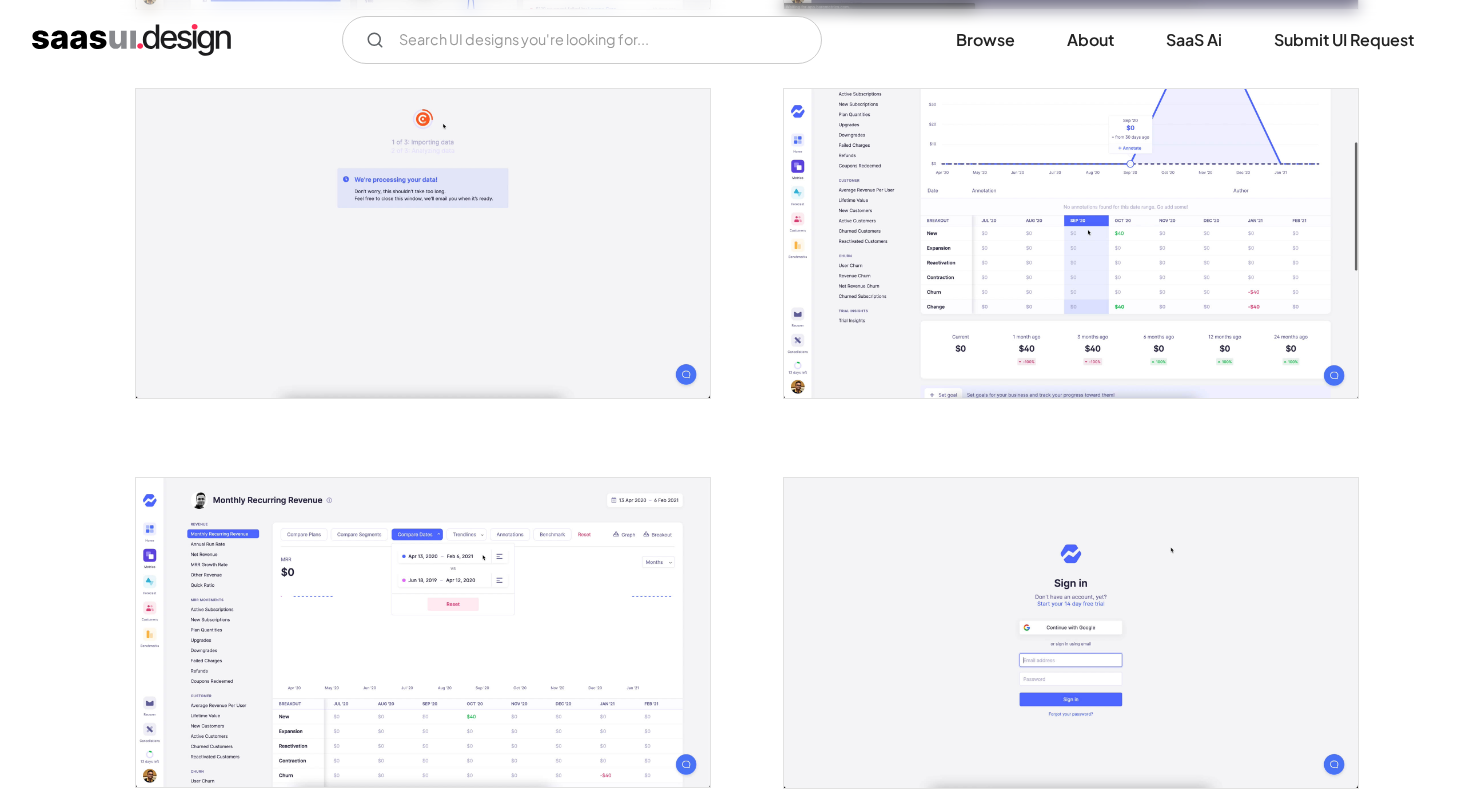 scroll, scrollTop: 1925, scrollLeft: 0, axis: vertical 